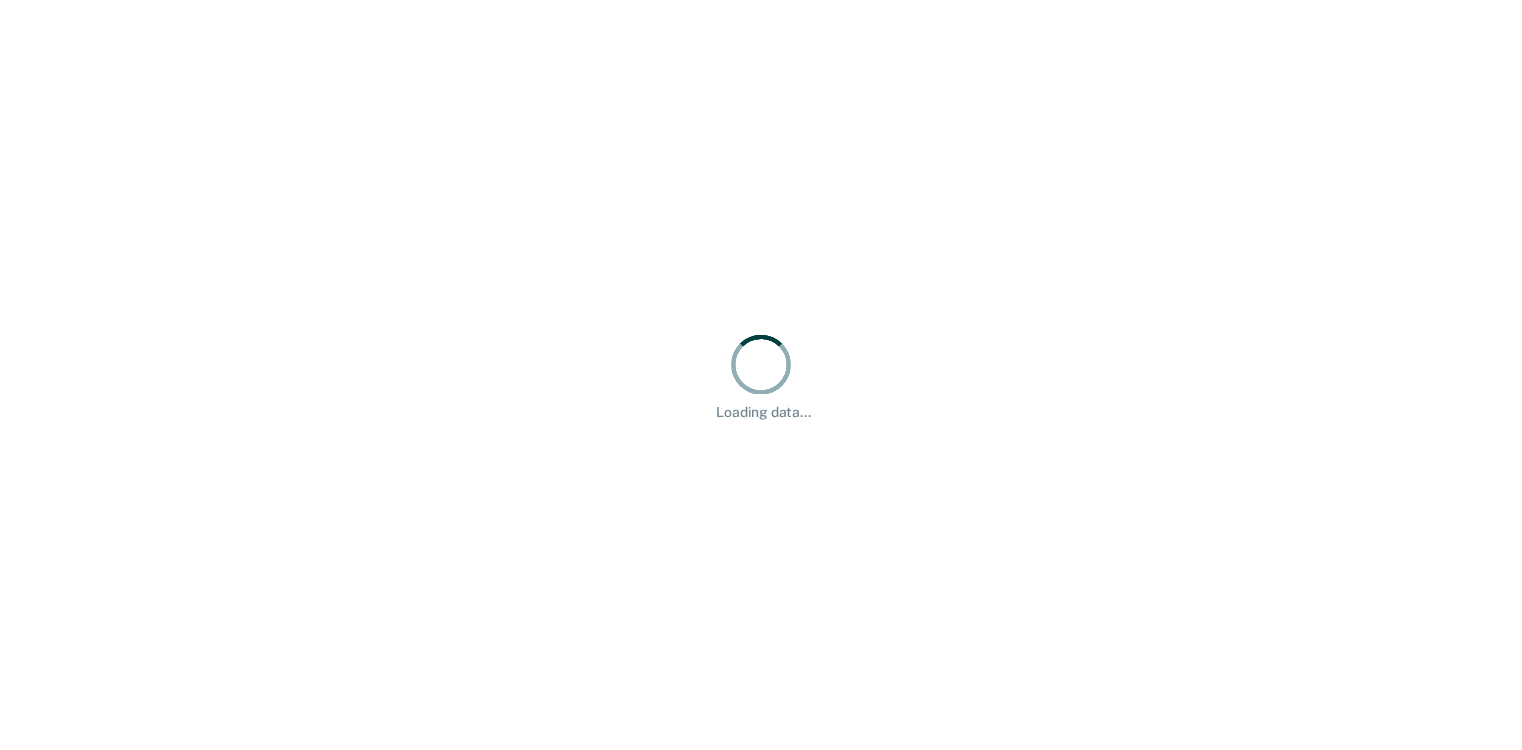 scroll, scrollTop: 0, scrollLeft: 0, axis: both 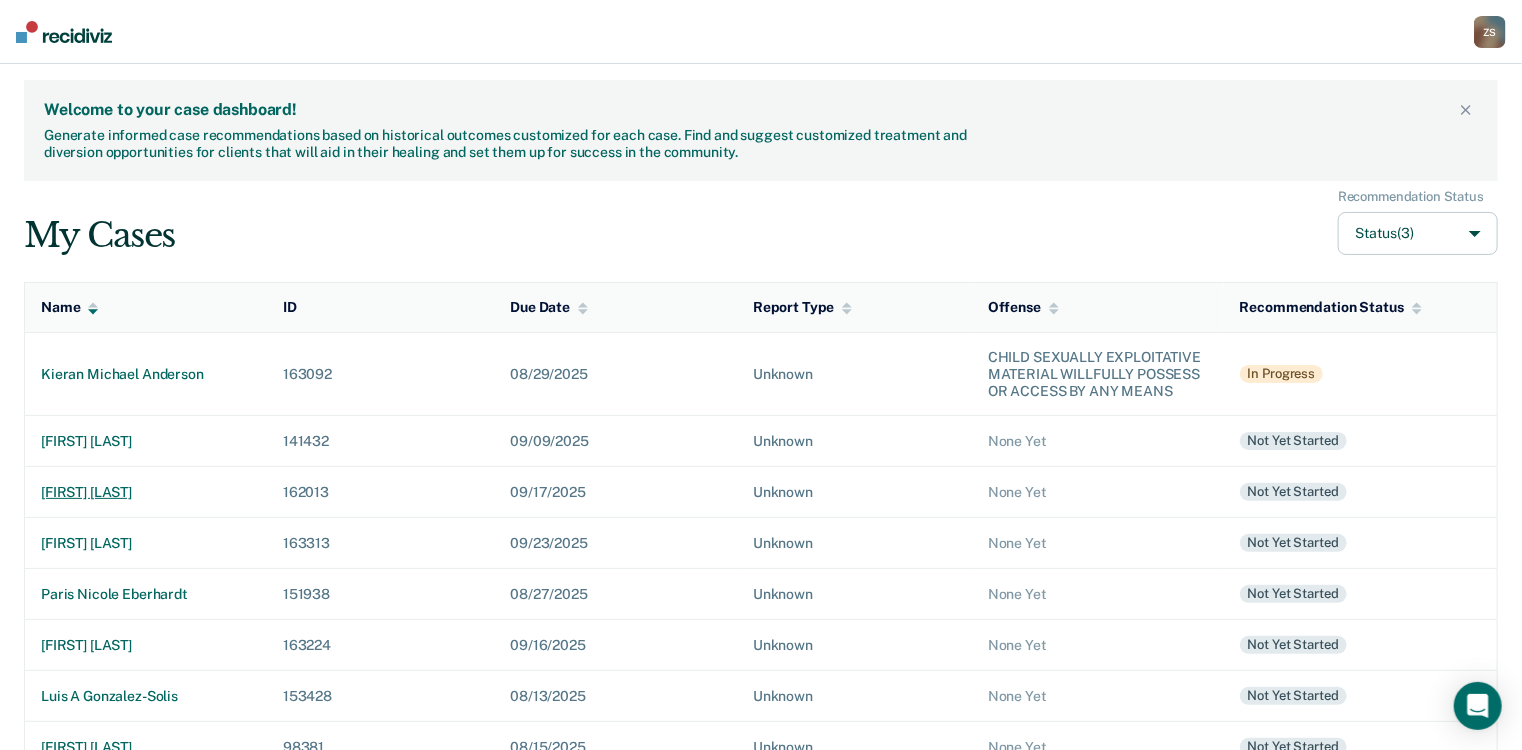 click on "[FIRST] [LAST]" at bounding box center (146, 492) 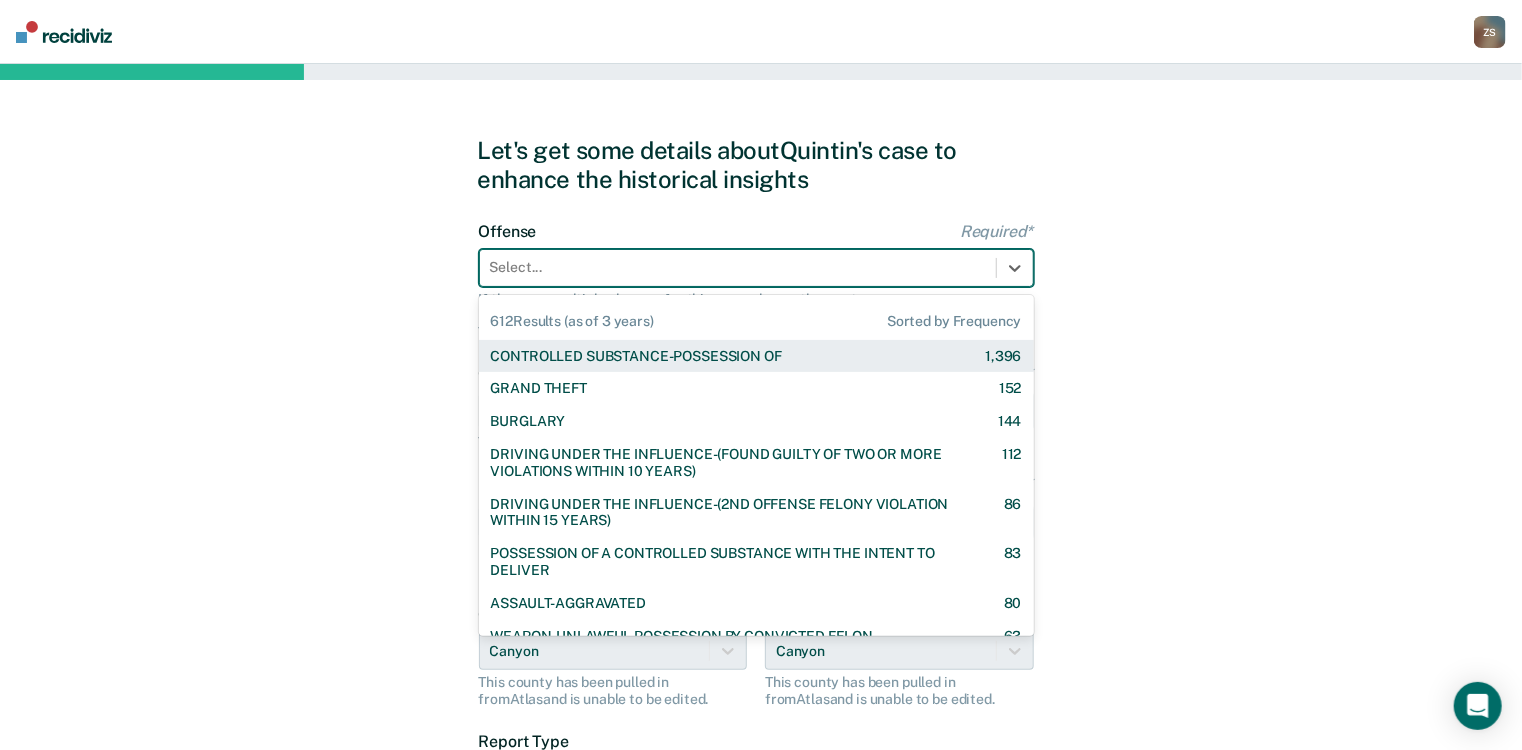 click on "Select..." at bounding box center [756, 268] 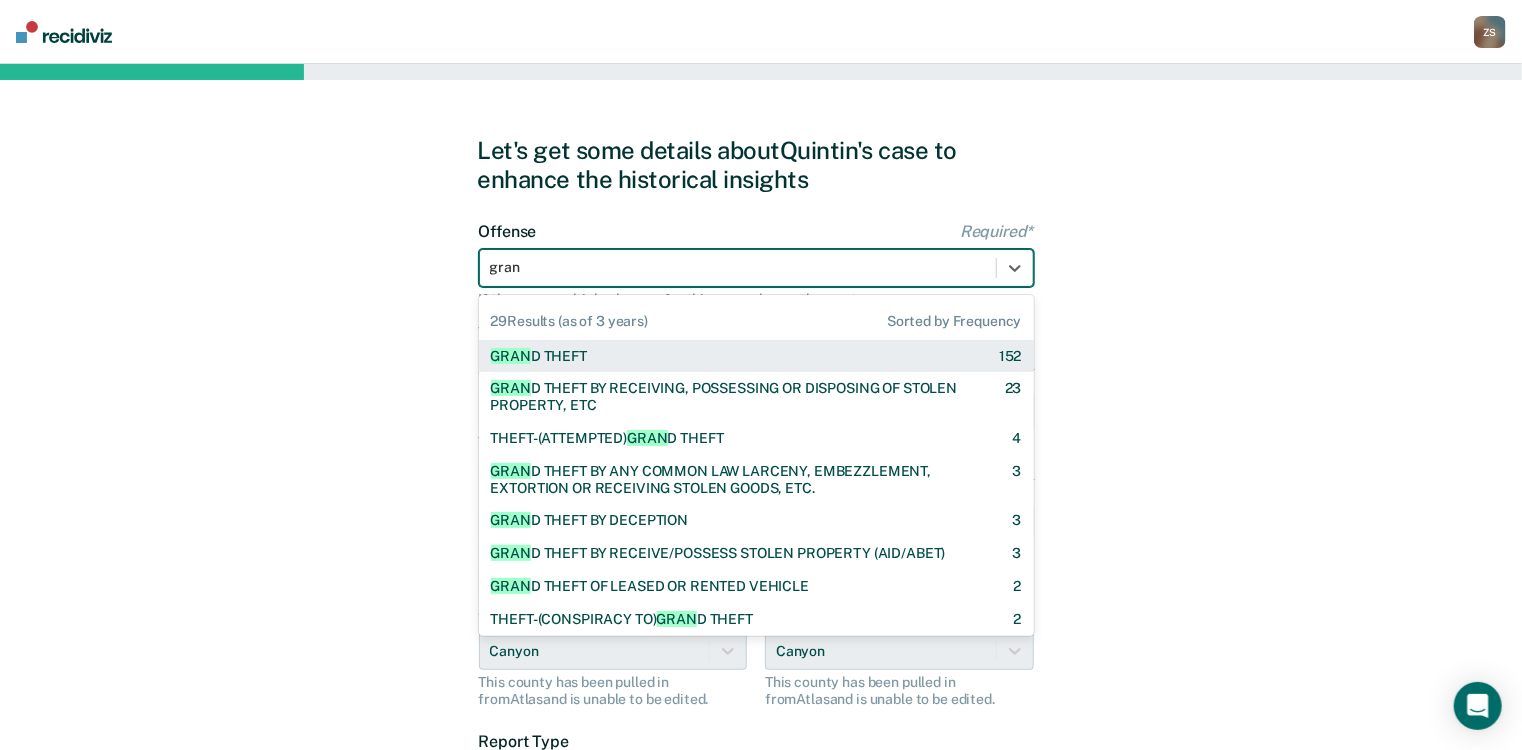 type on "grand" 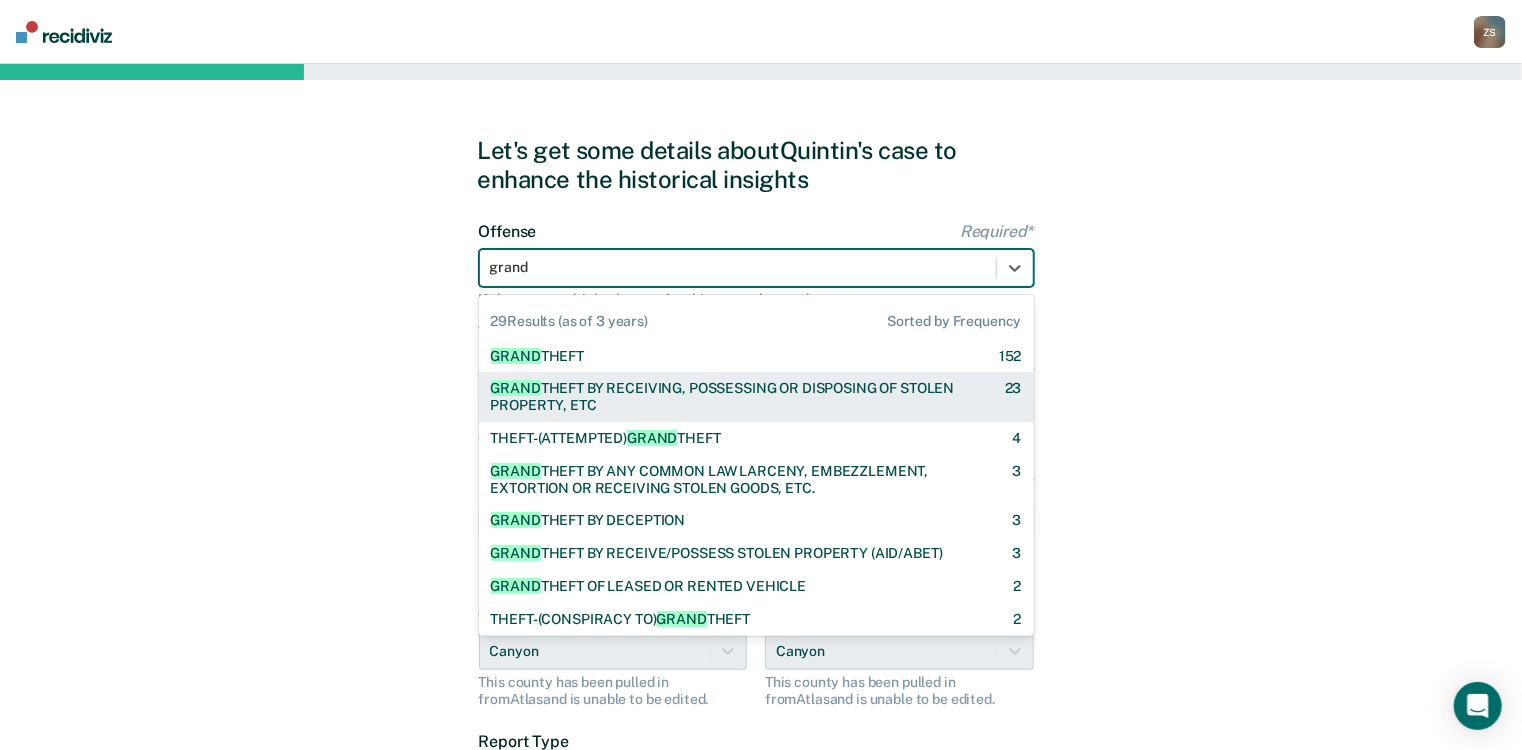 click on "GRAND  THEFT BY RECEIVING, POSSESSING OR DISPOSING OF STOLEN PROPERTY, ETC" at bounding box center [730, 397] 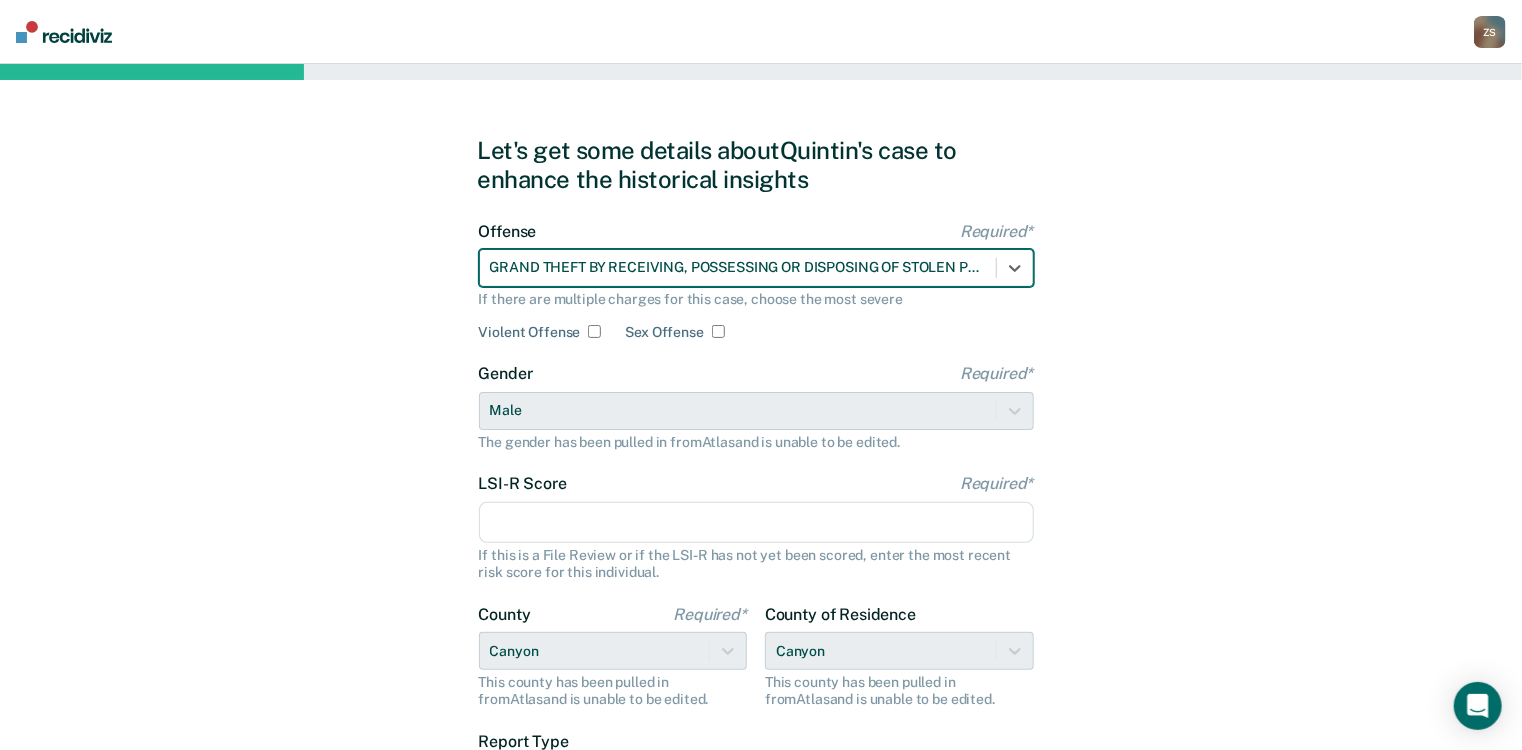 click on "LSI-R Score  Required*" at bounding box center (756, 523) 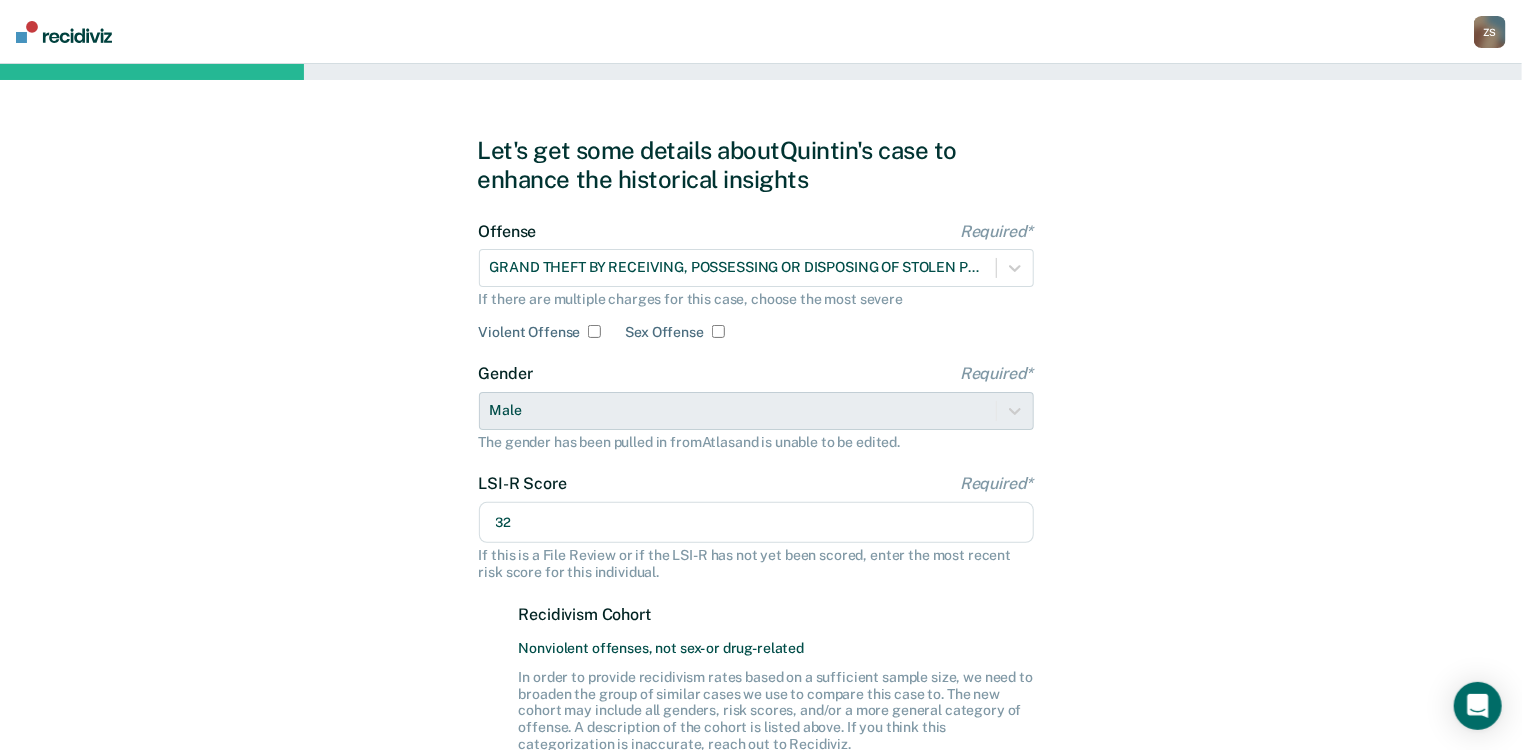 type on "32" 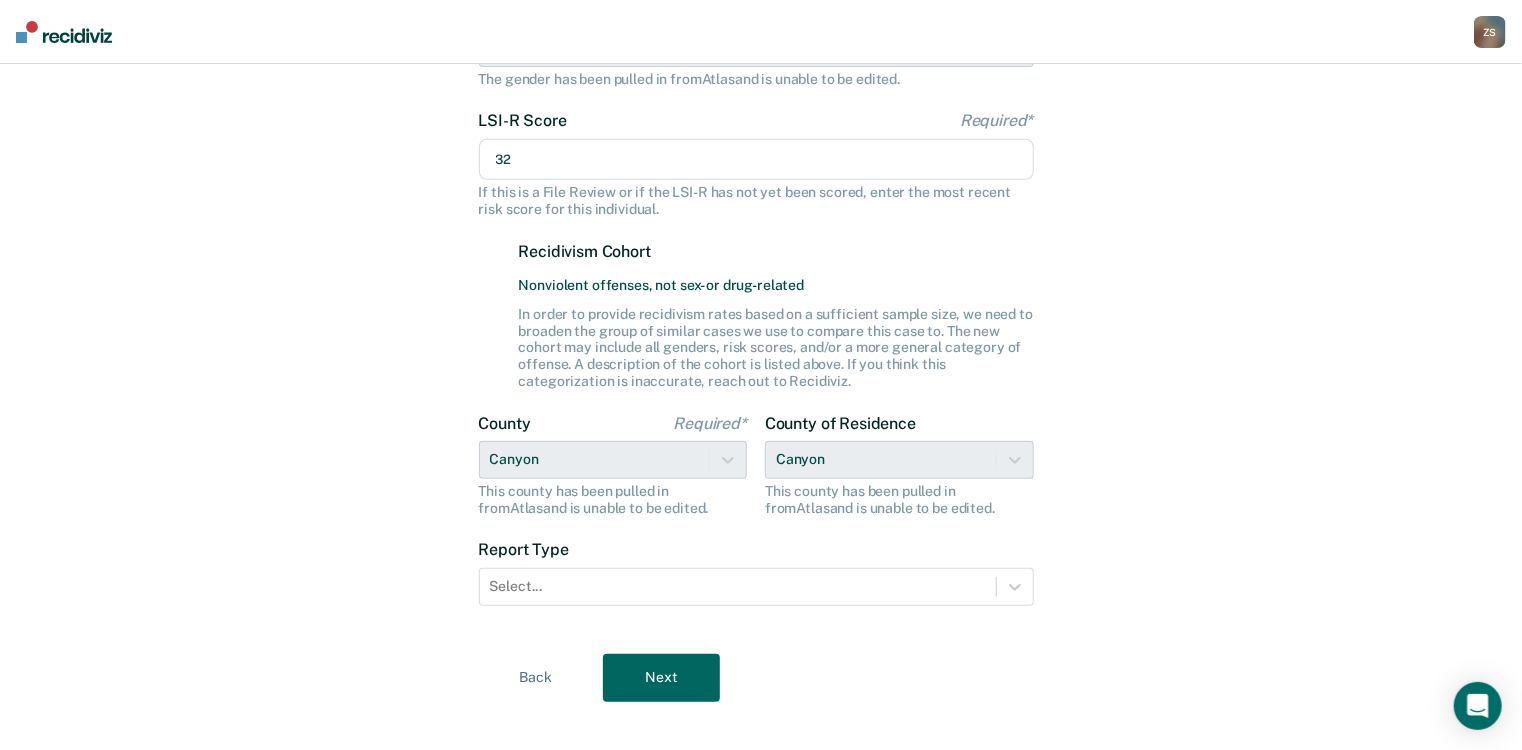scroll, scrollTop: 387, scrollLeft: 0, axis: vertical 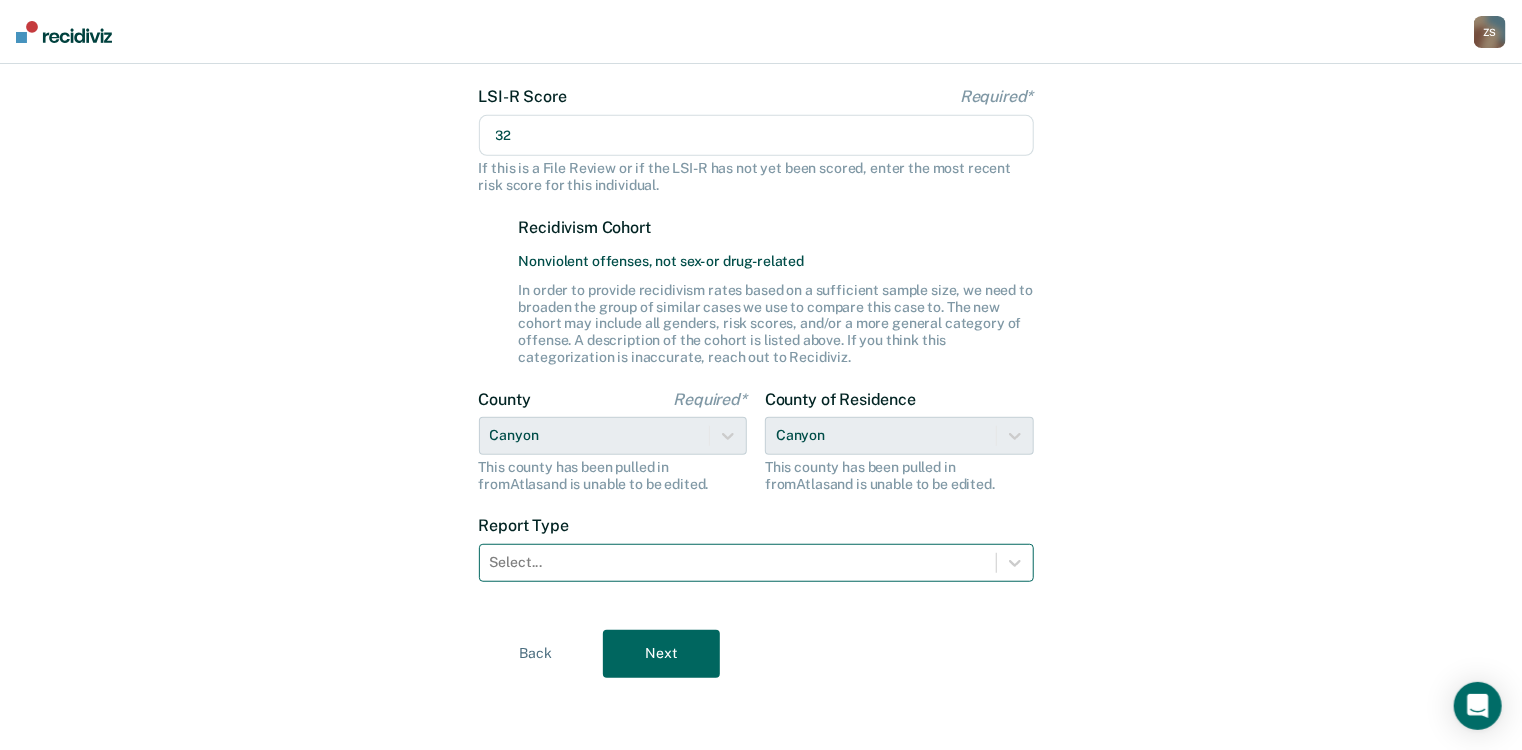 drag, startPoint x: 856, startPoint y: 561, endPoint x: 845, endPoint y: 568, distance: 13.038404 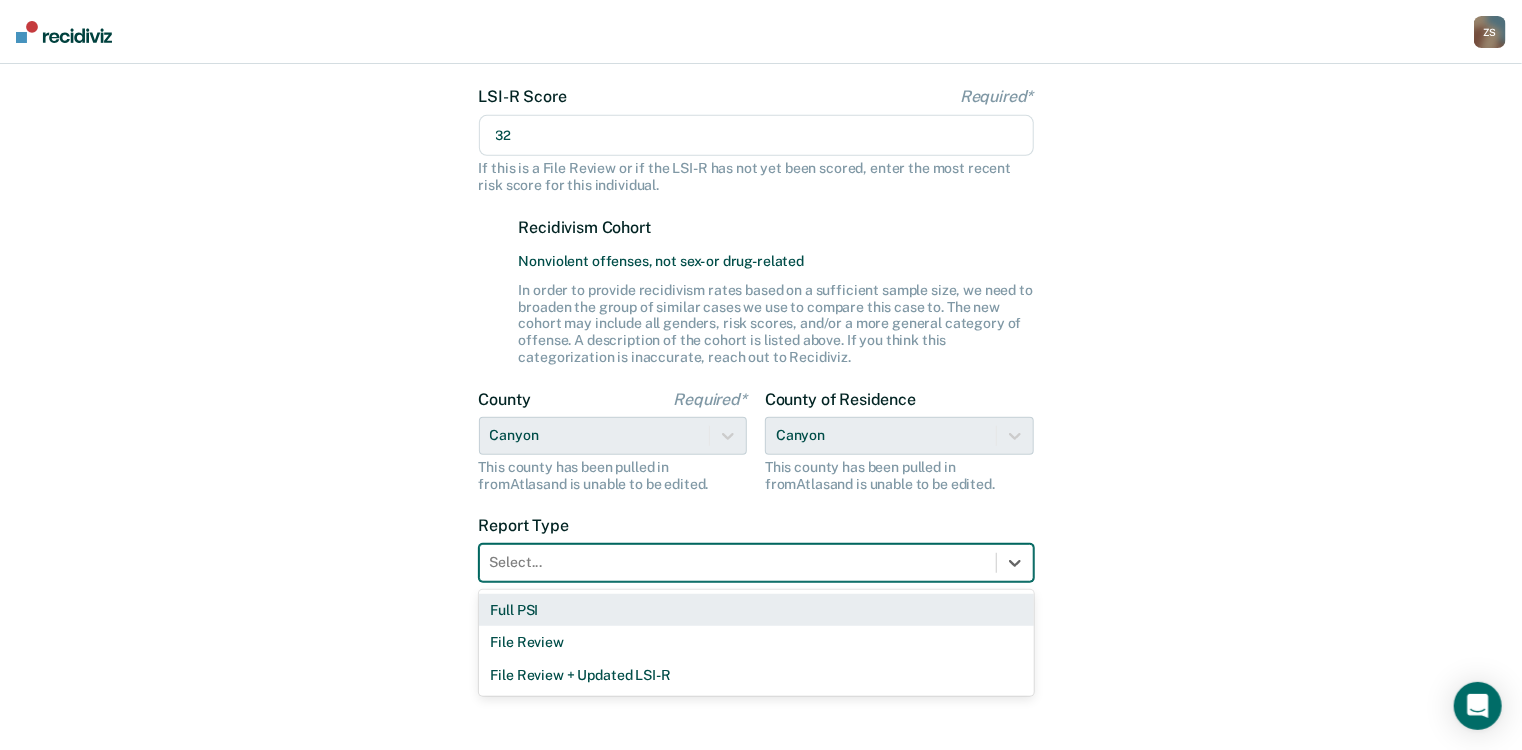 click on "Full PSI" at bounding box center [756, 610] 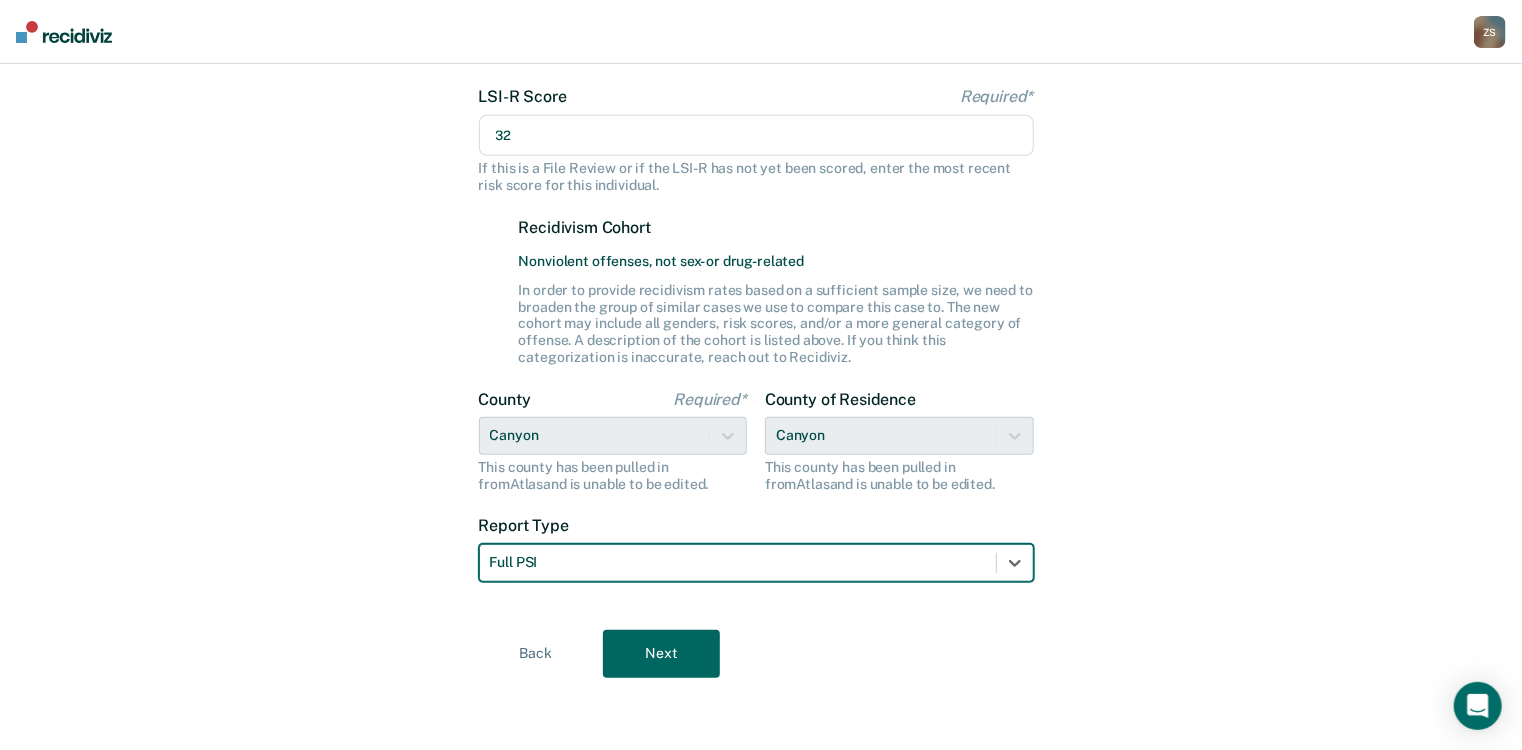 click on "Next" at bounding box center (661, 654) 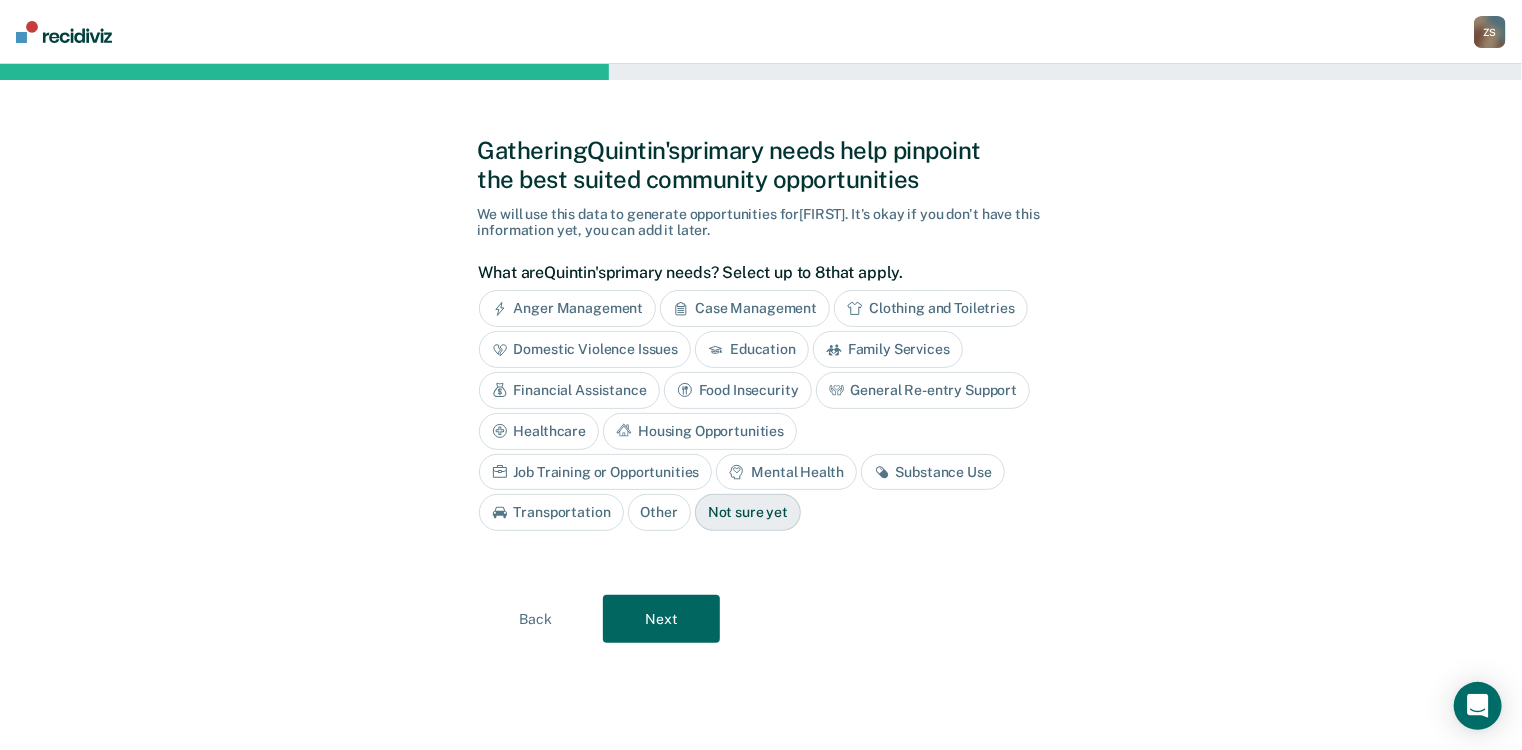 scroll, scrollTop: 0, scrollLeft: 0, axis: both 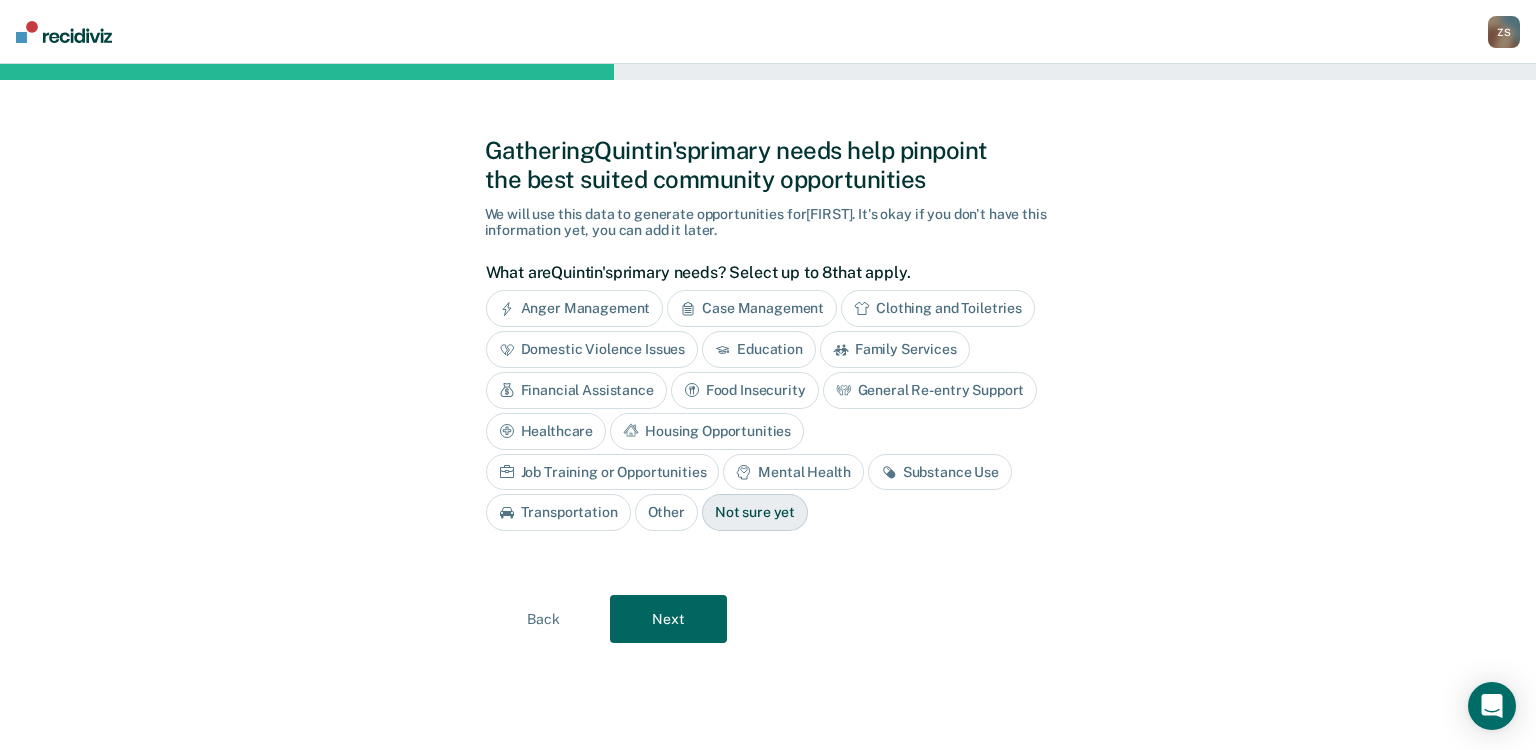 click on "Substance Use" at bounding box center (940, 472) 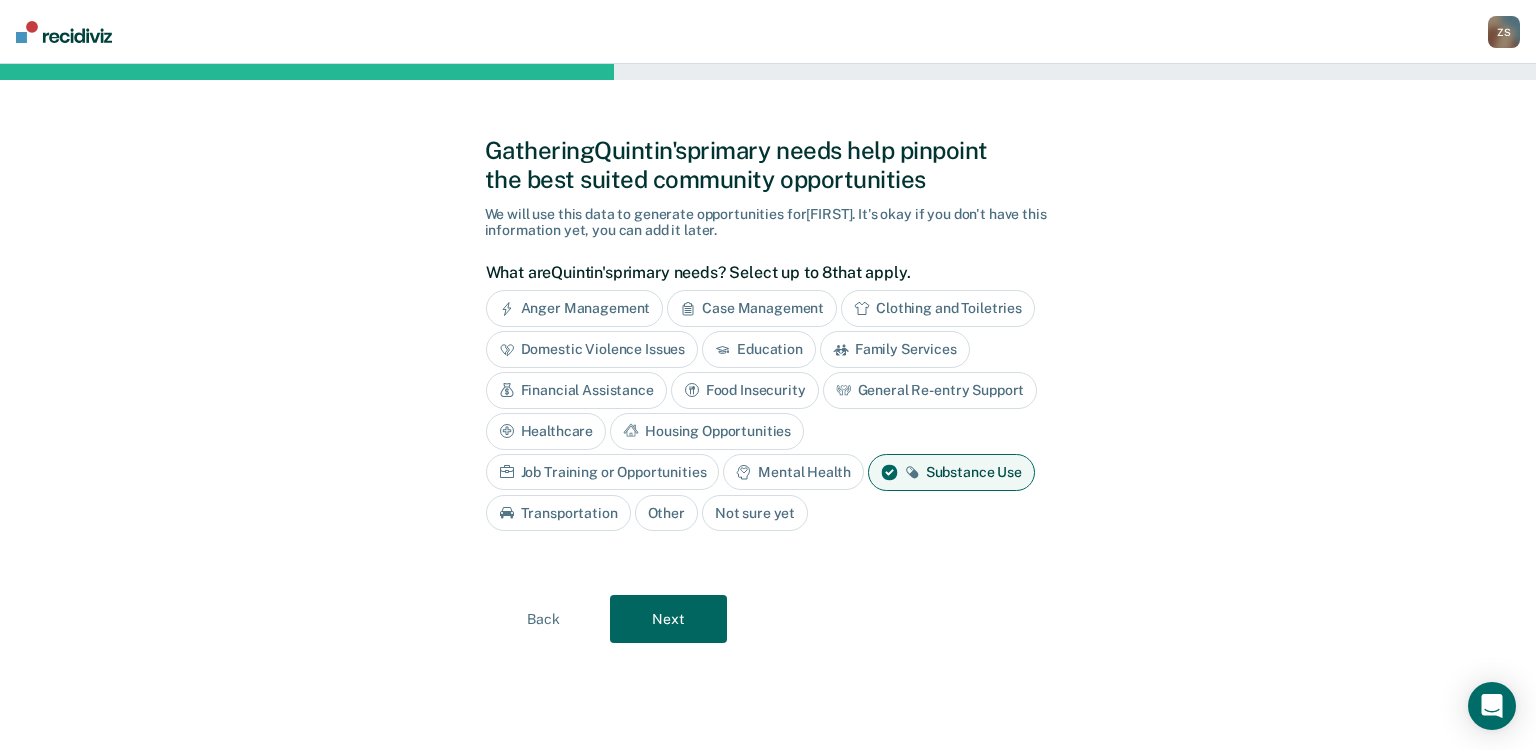 click on "Mental Health" at bounding box center (793, 472) 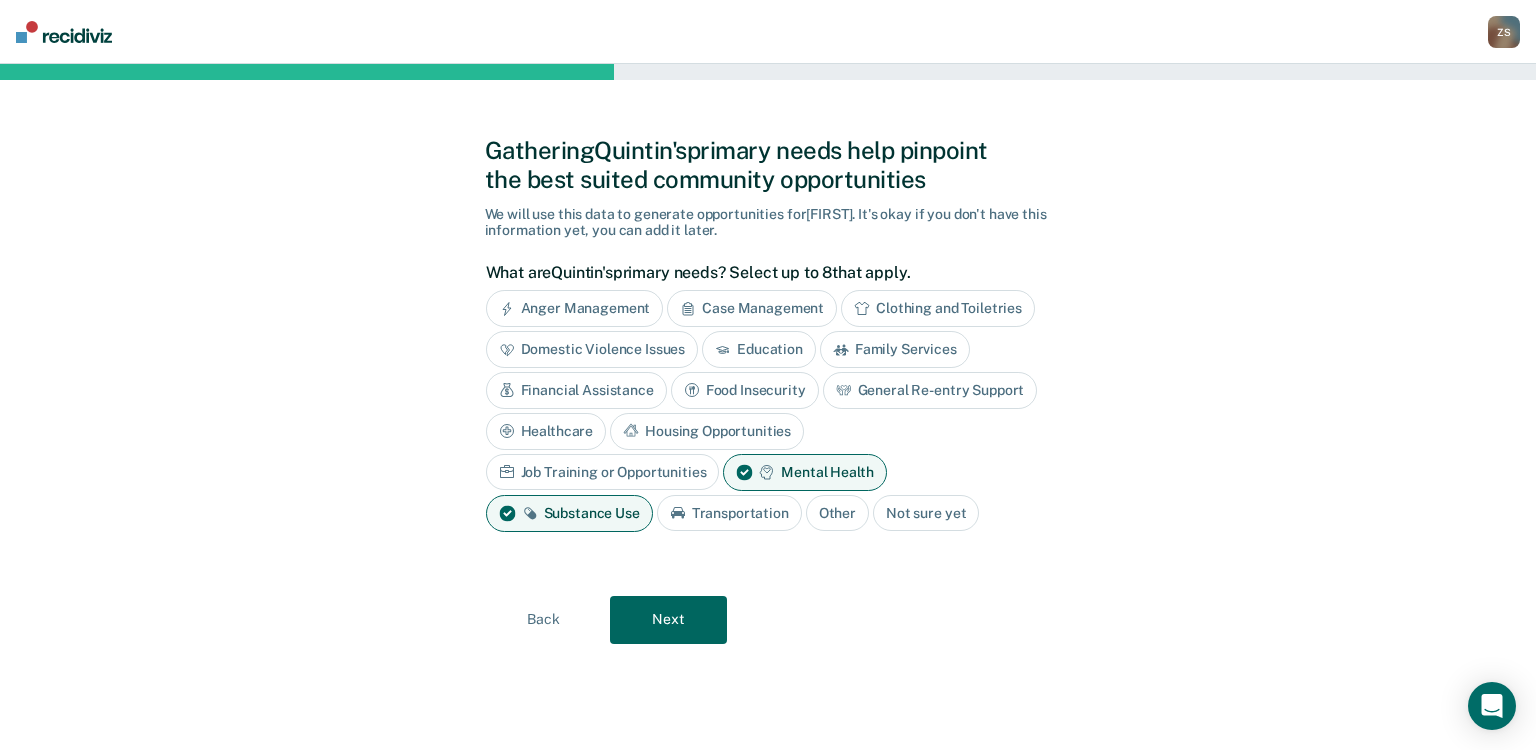 click on "Job Training or Opportunities" at bounding box center [603, 472] 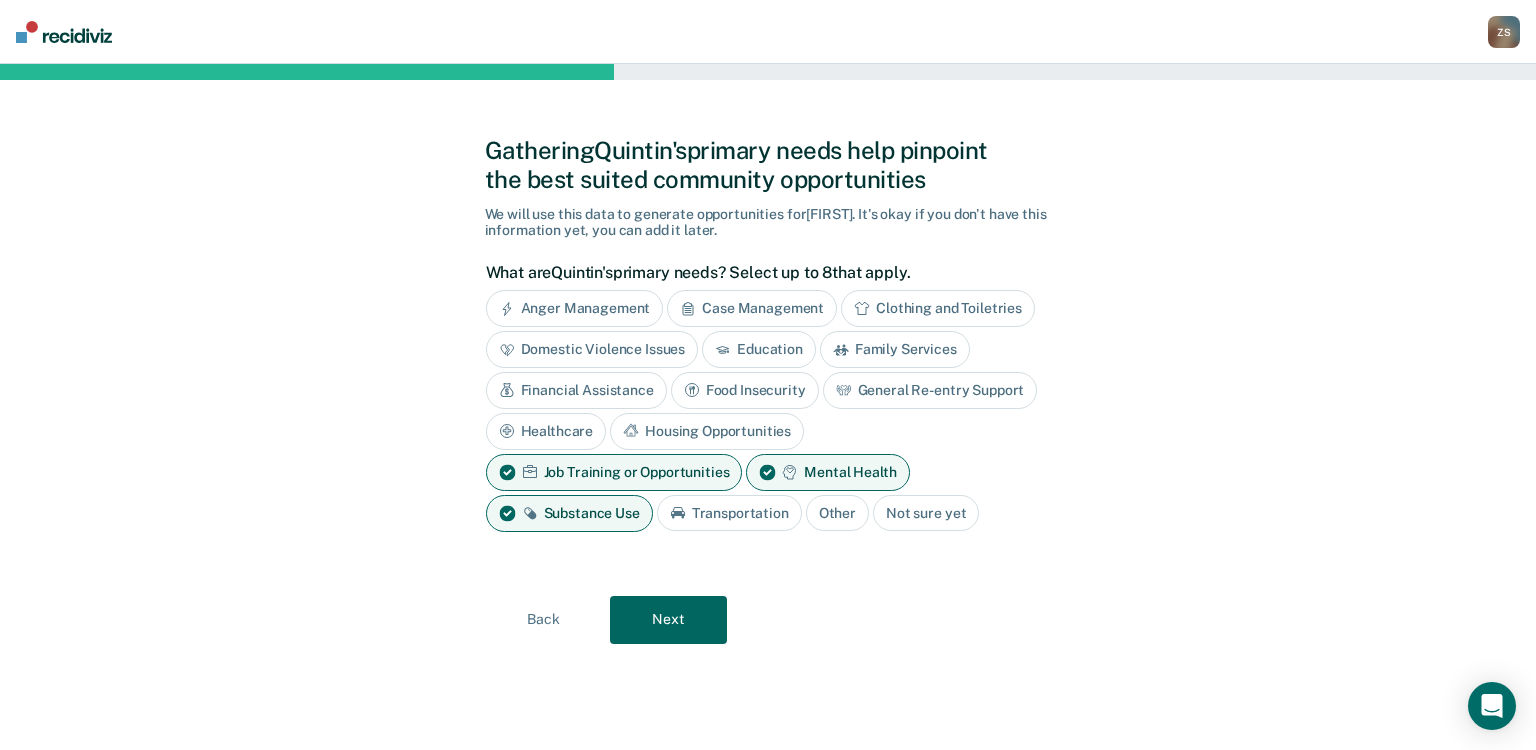 click on "Housing Opportunities" at bounding box center [707, 431] 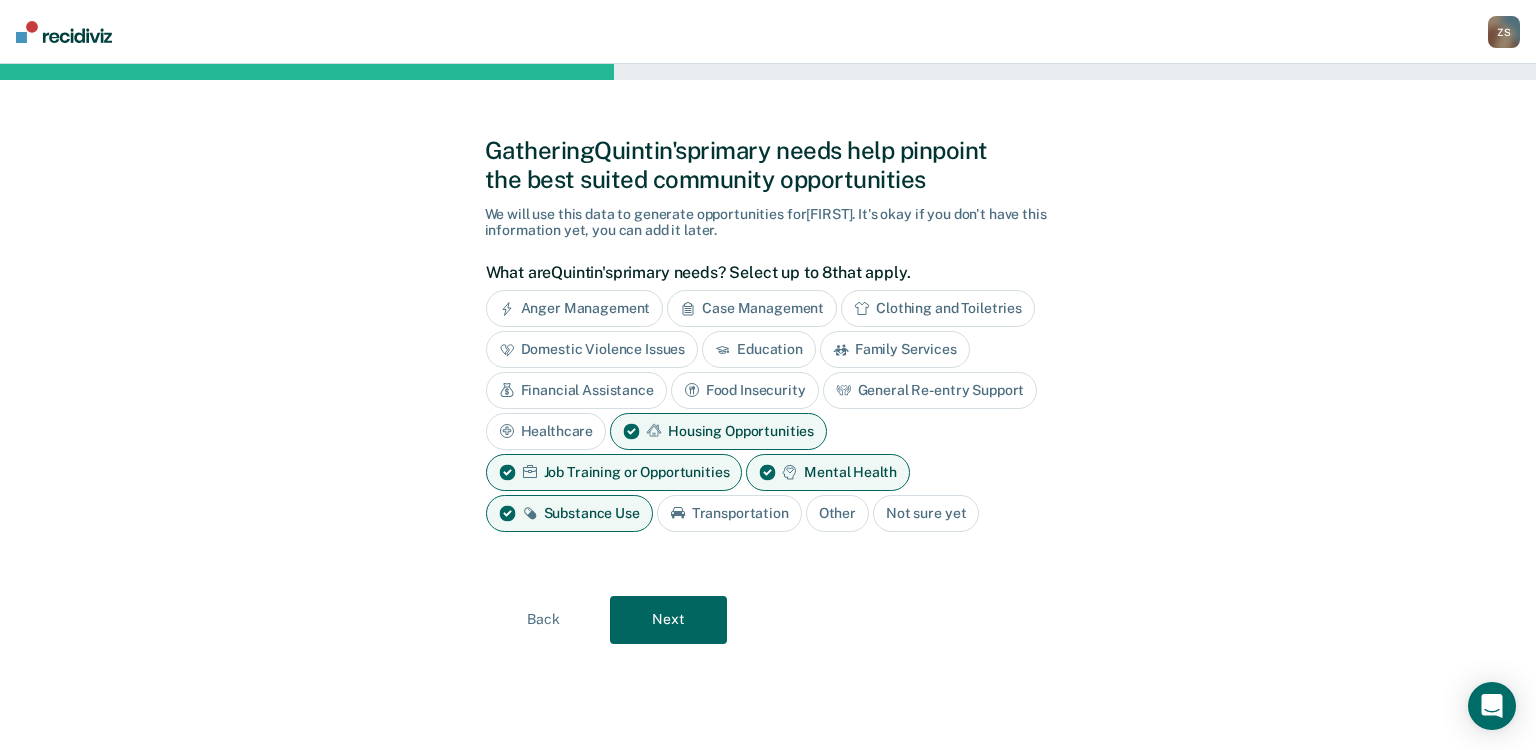 click on "Housing Opportunities" at bounding box center (718, 431) 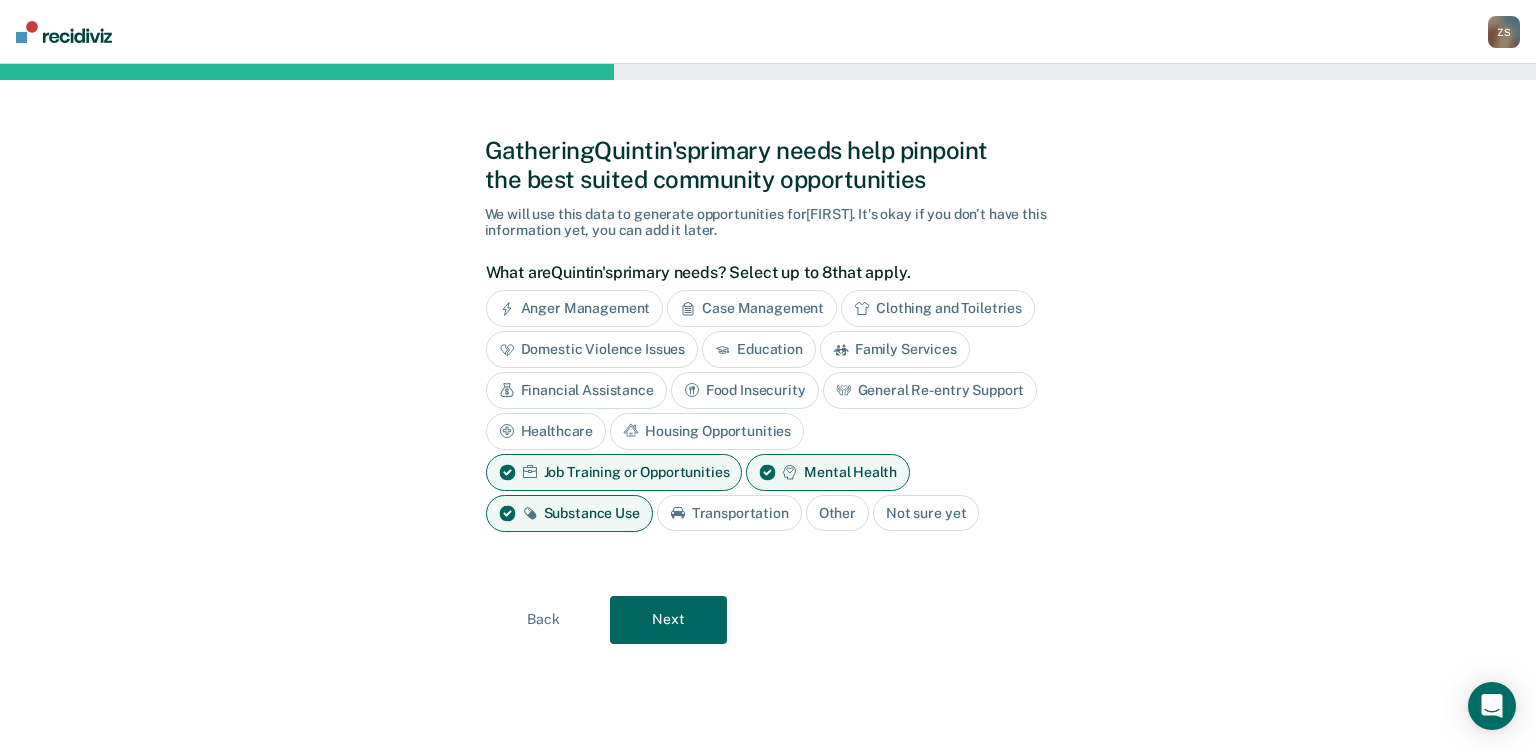 click on "Next" at bounding box center (668, 620) 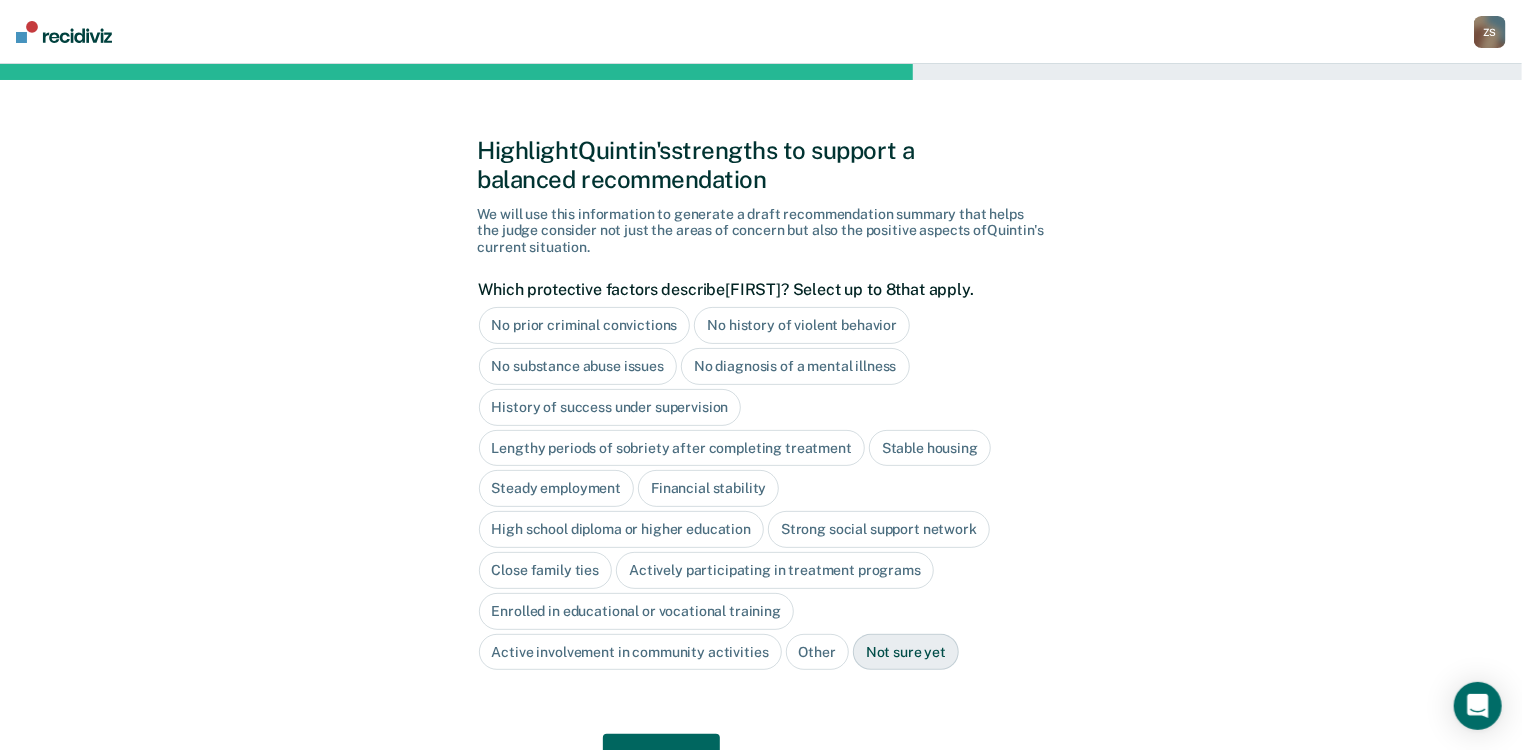 click on "No history of violent behavior" at bounding box center [802, 325] 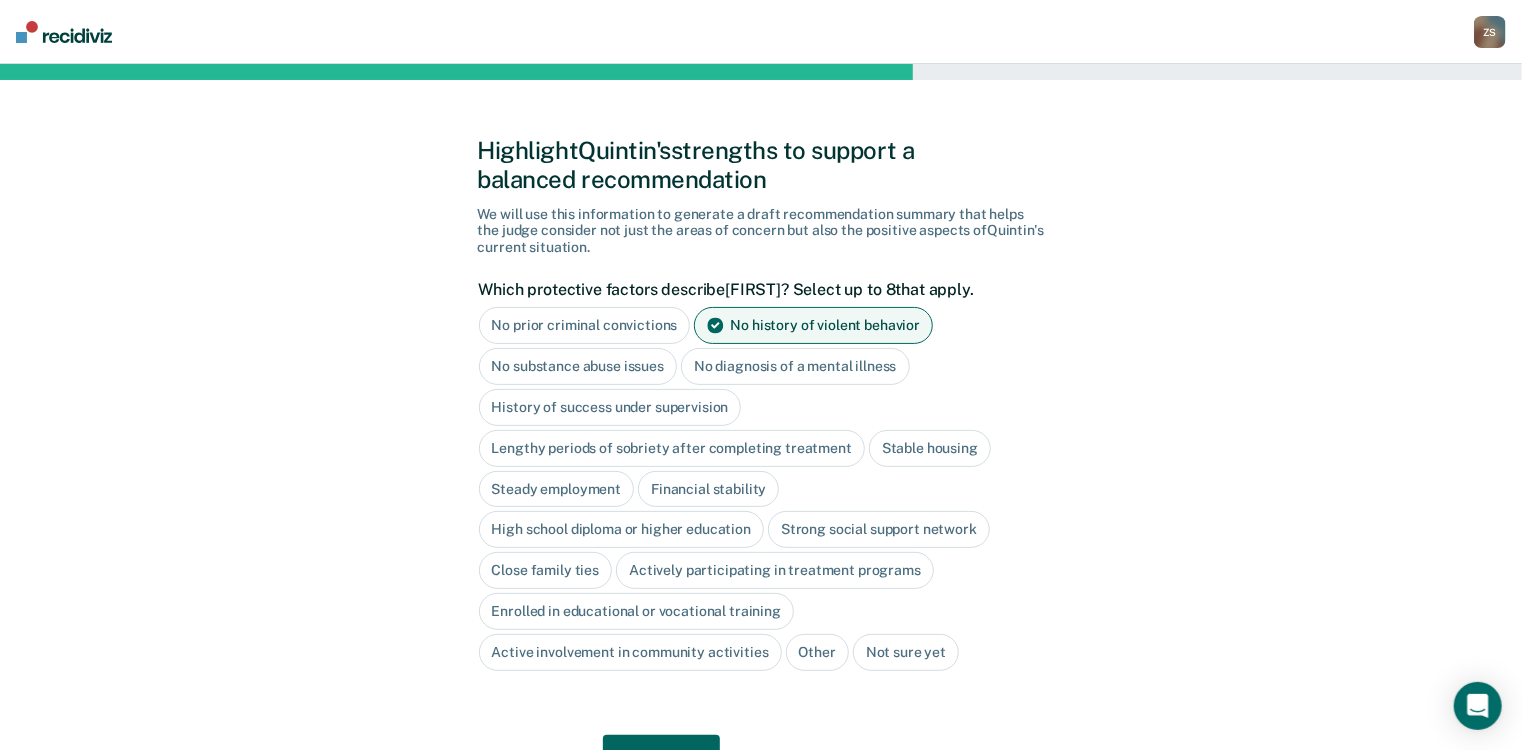 click on "Close family ties" at bounding box center (546, 570) 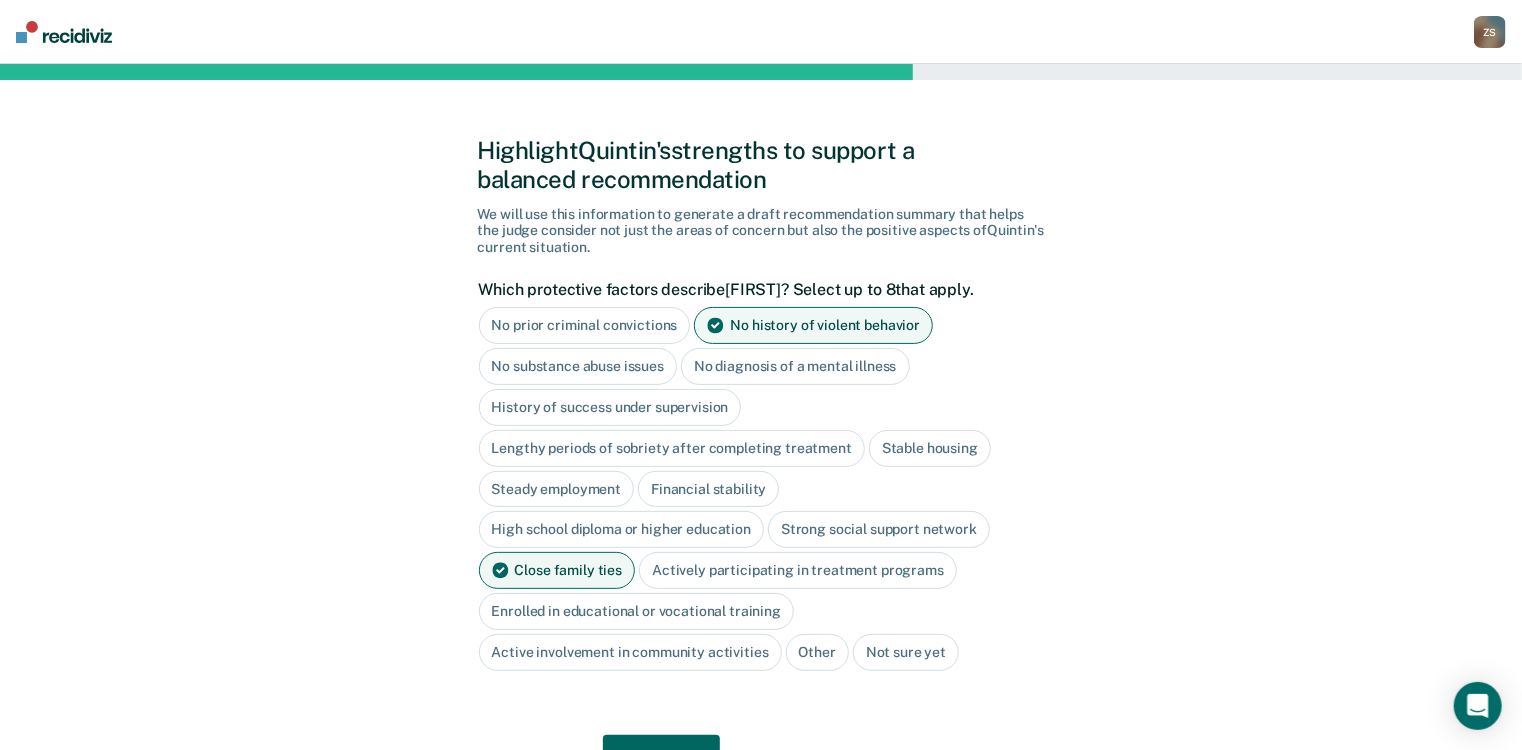 click on "High school diploma or higher education" at bounding box center [622, 529] 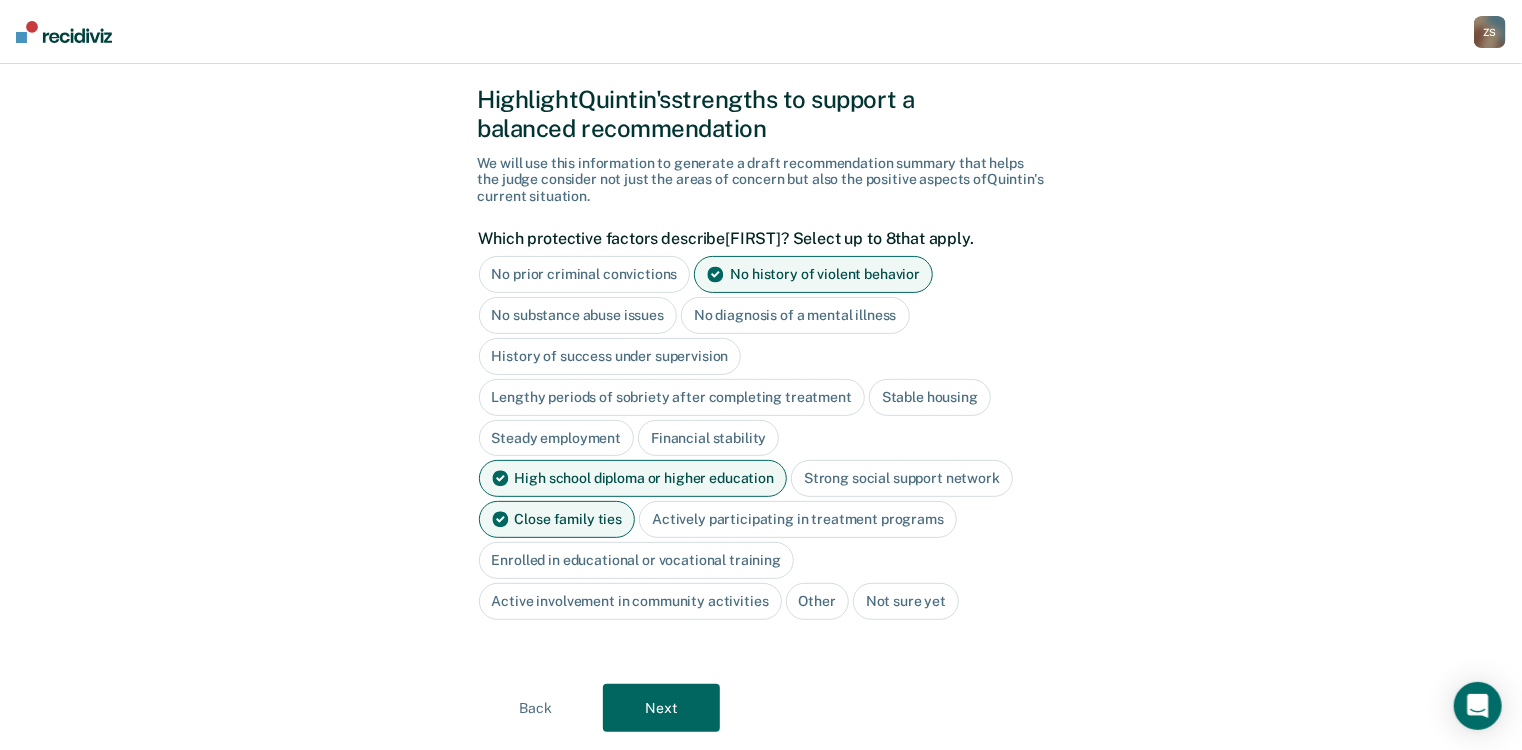 scroll, scrollTop: 80, scrollLeft: 0, axis: vertical 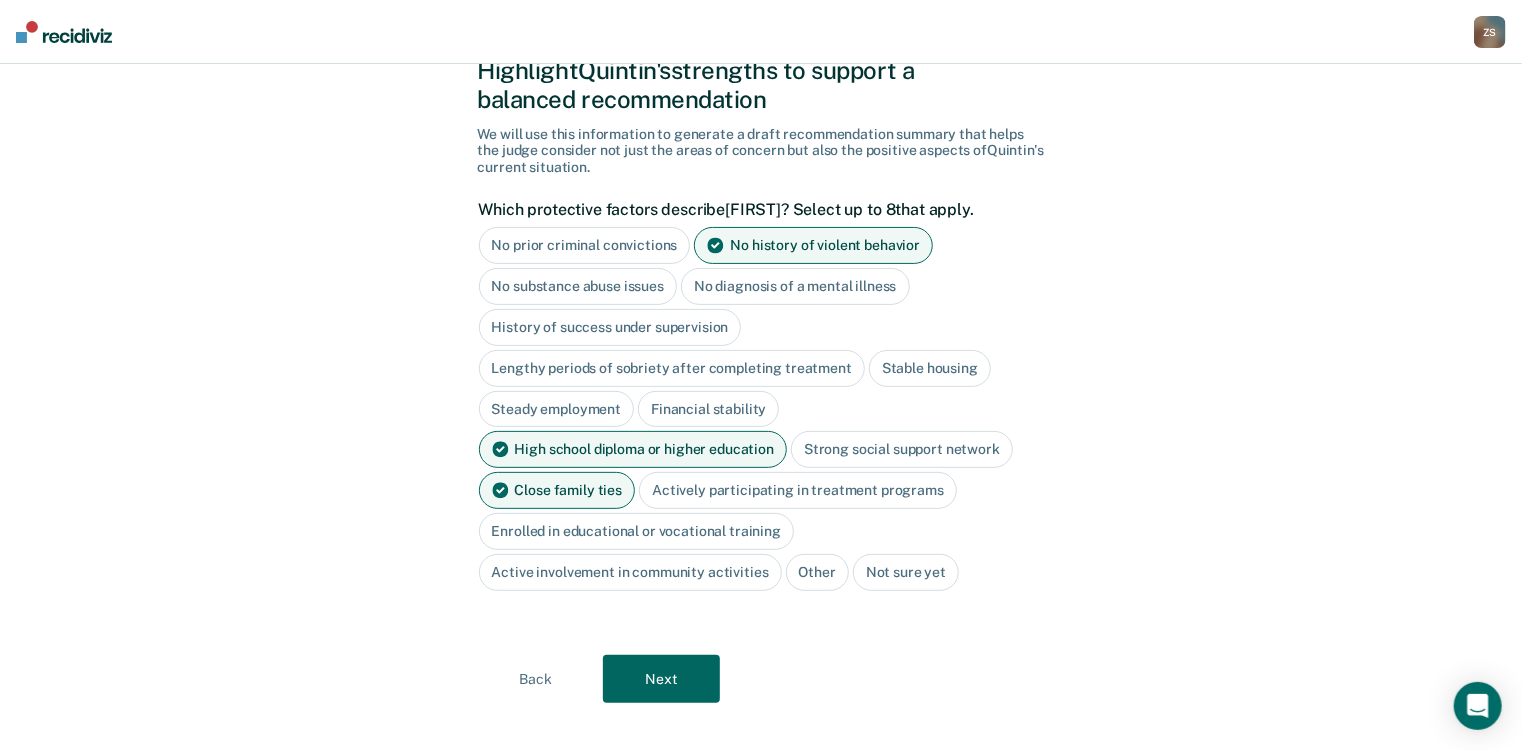 click on "Next" at bounding box center [661, 679] 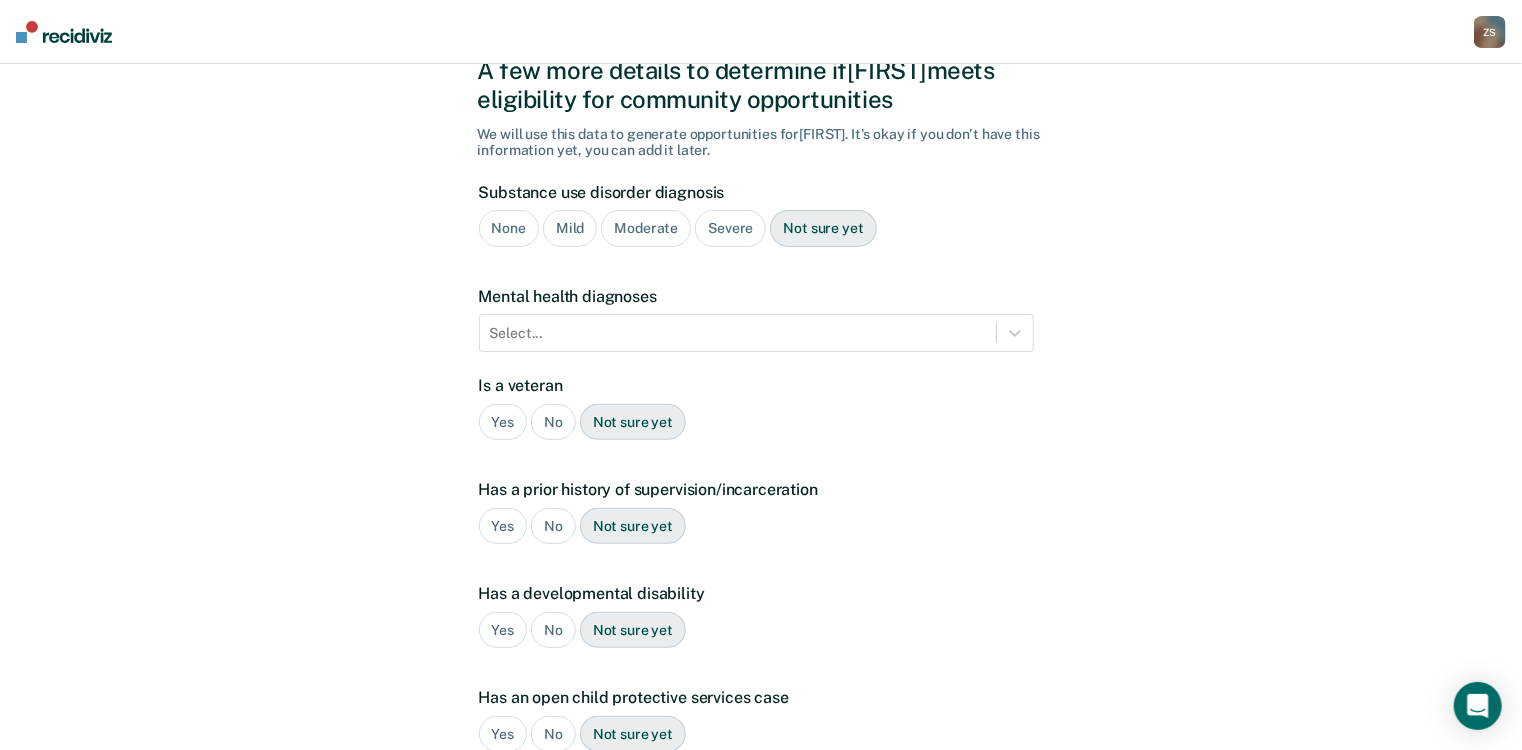 click on "Severe" at bounding box center (730, 228) 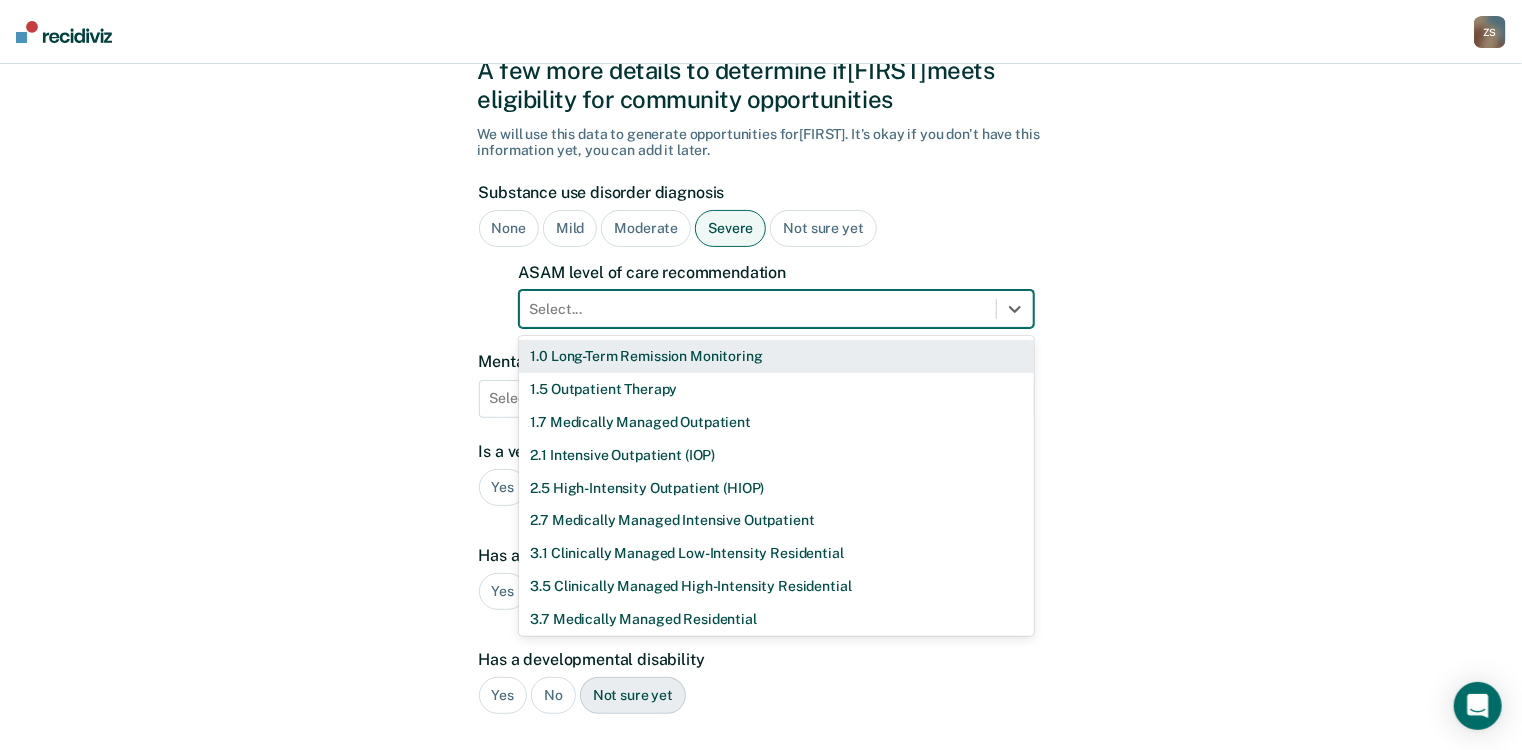 click at bounding box center (758, 309) 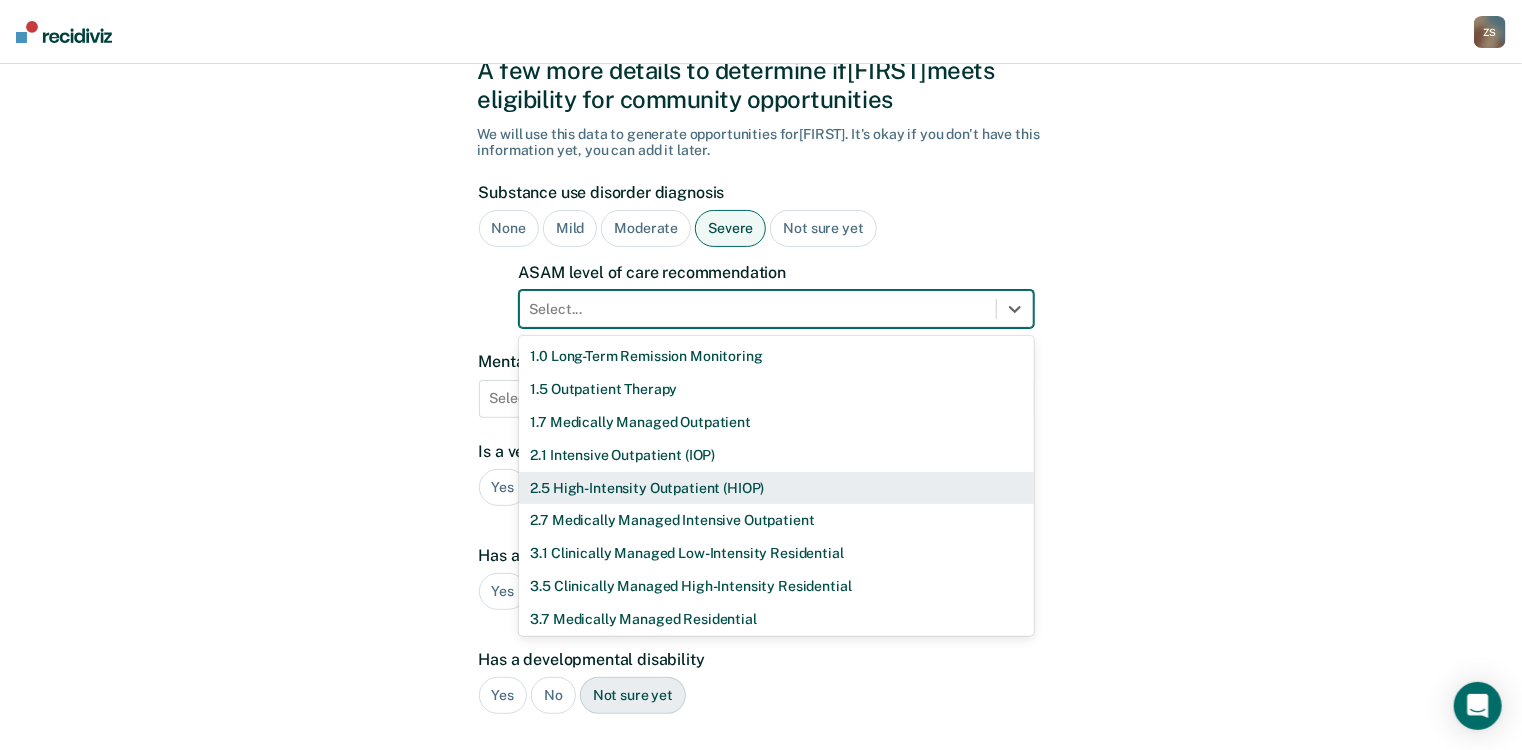 click on "2.5 High-Intensity Outpatient (HIOP)" at bounding box center (776, 488) 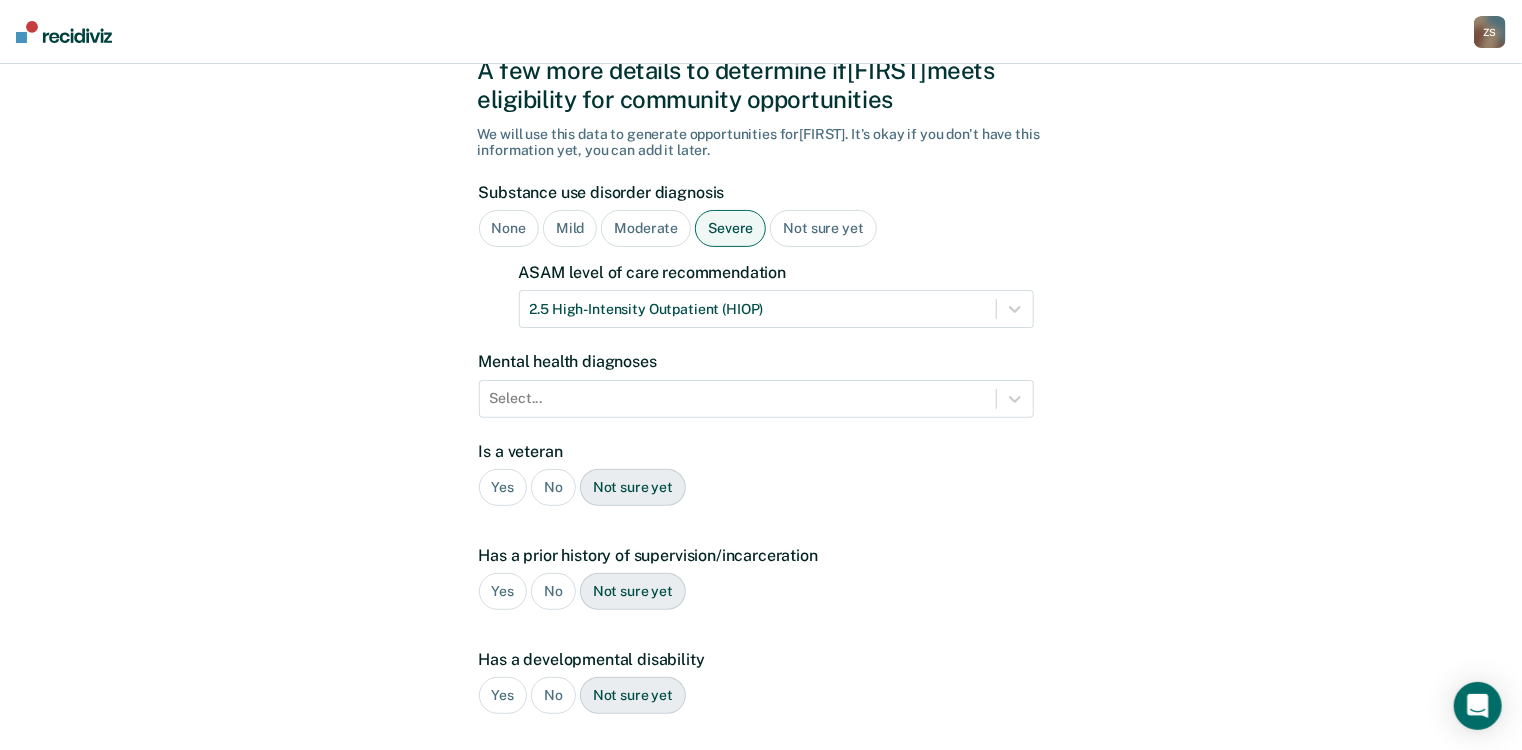 drag, startPoint x: 1200, startPoint y: 540, endPoint x: 1186, endPoint y: 540, distance: 14 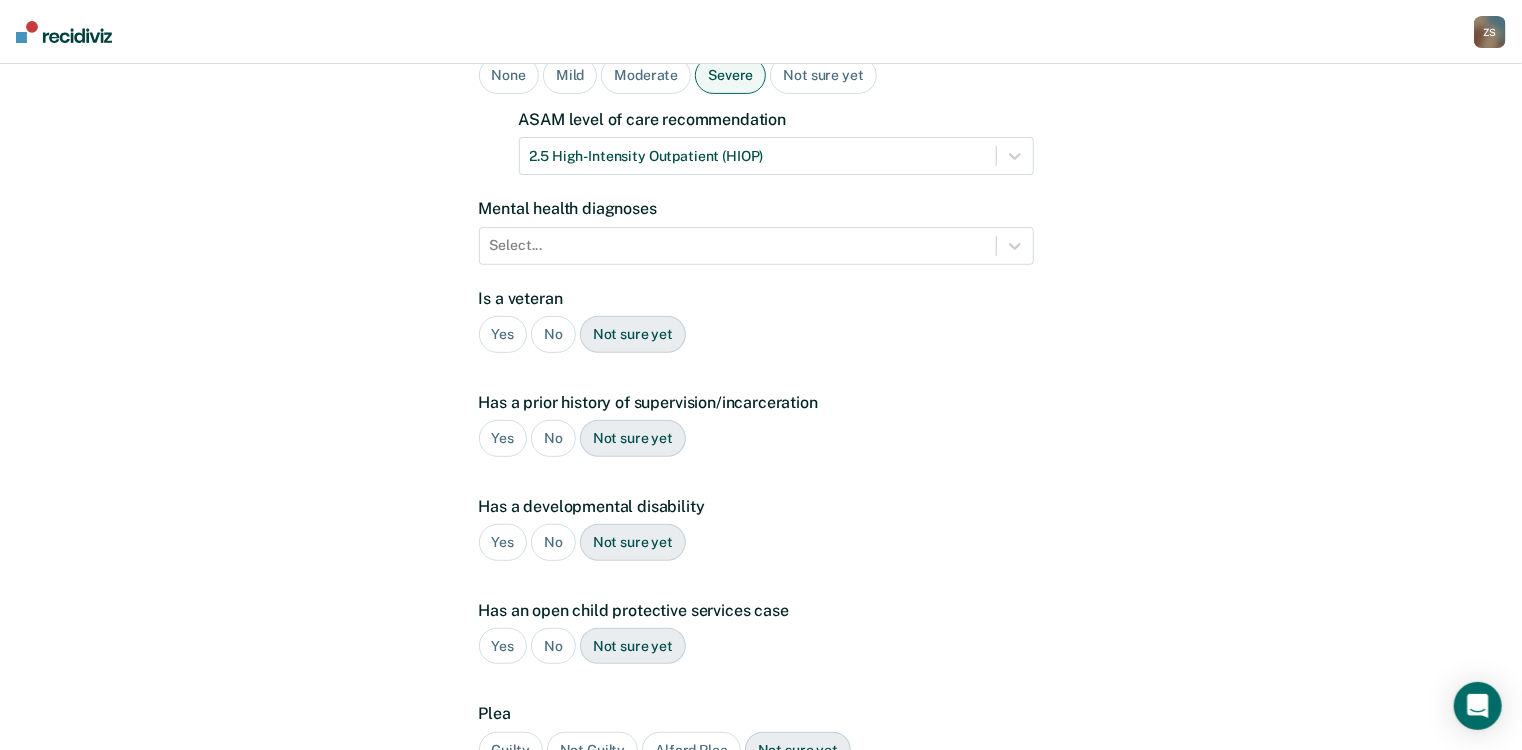 scroll, scrollTop: 240, scrollLeft: 0, axis: vertical 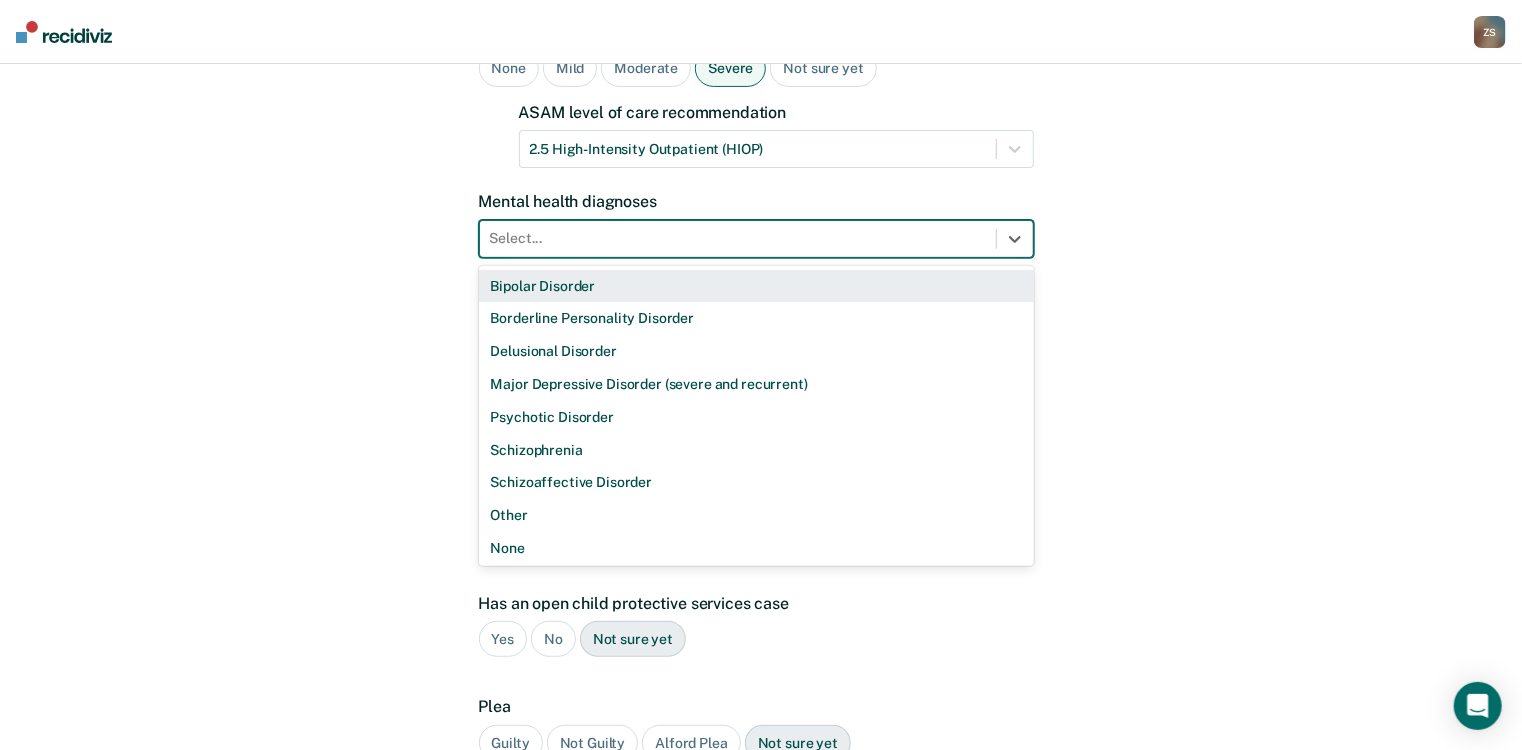 click at bounding box center (738, 238) 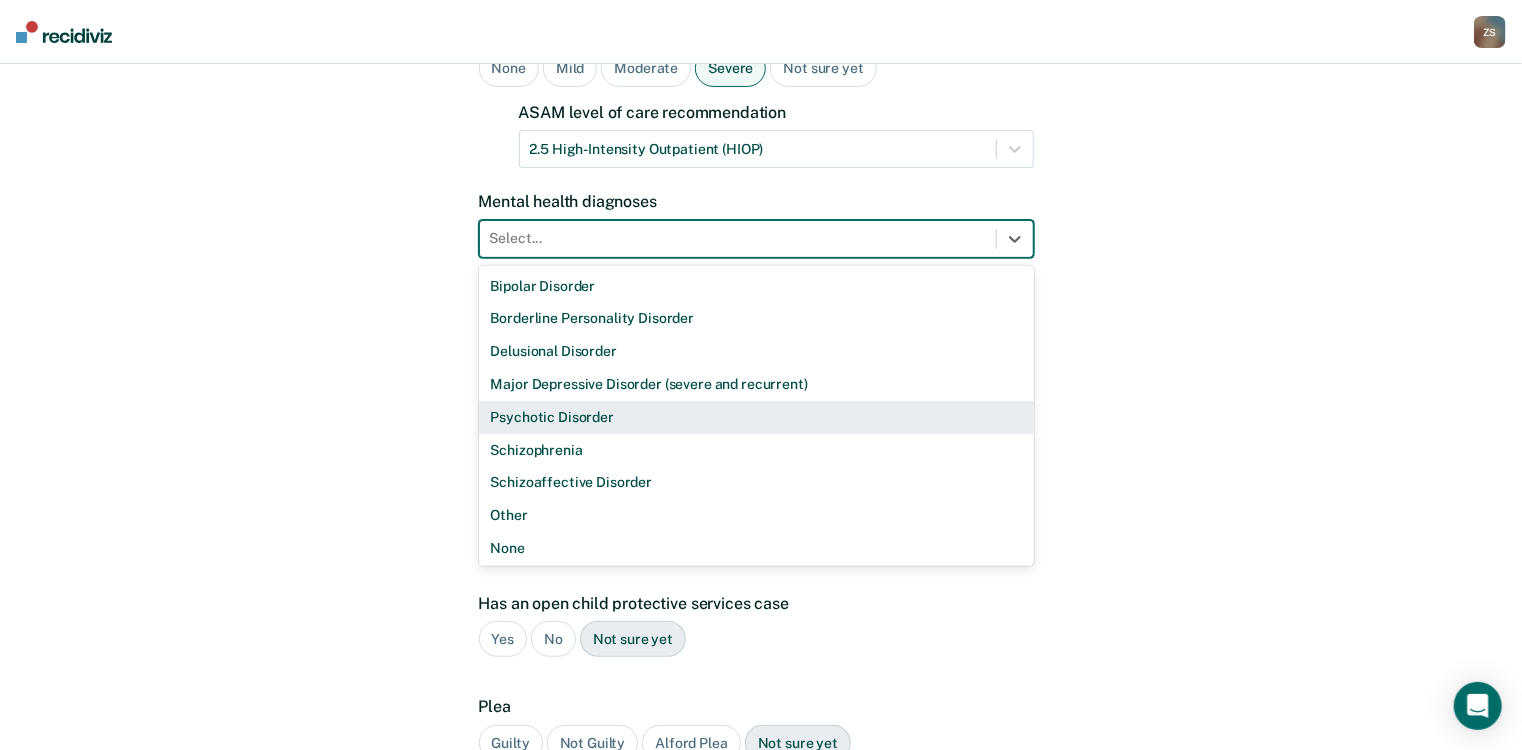 scroll, scrollTop: 3, scrollLeft: 0, axis: vertical 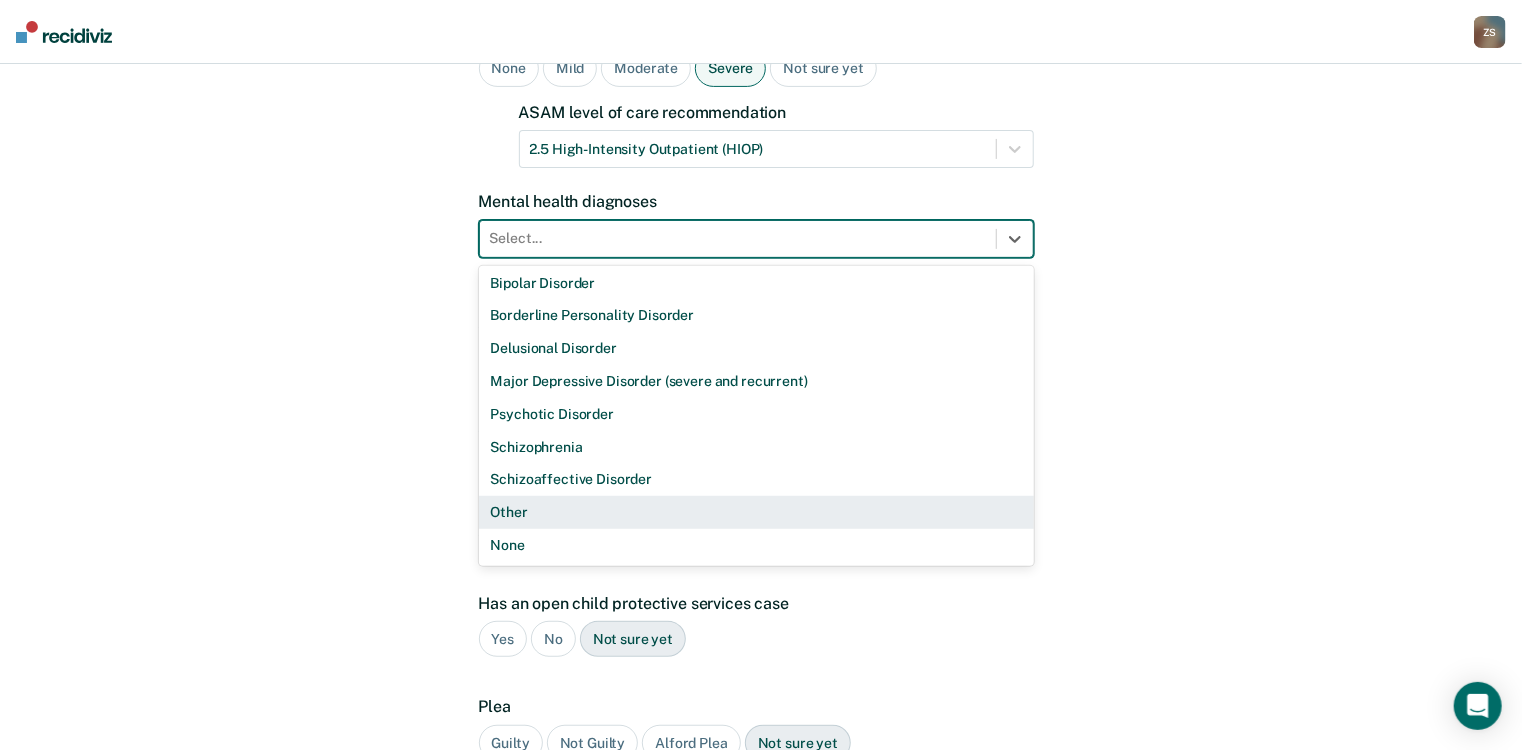 click on "Other" at bounding box center (756, 512) 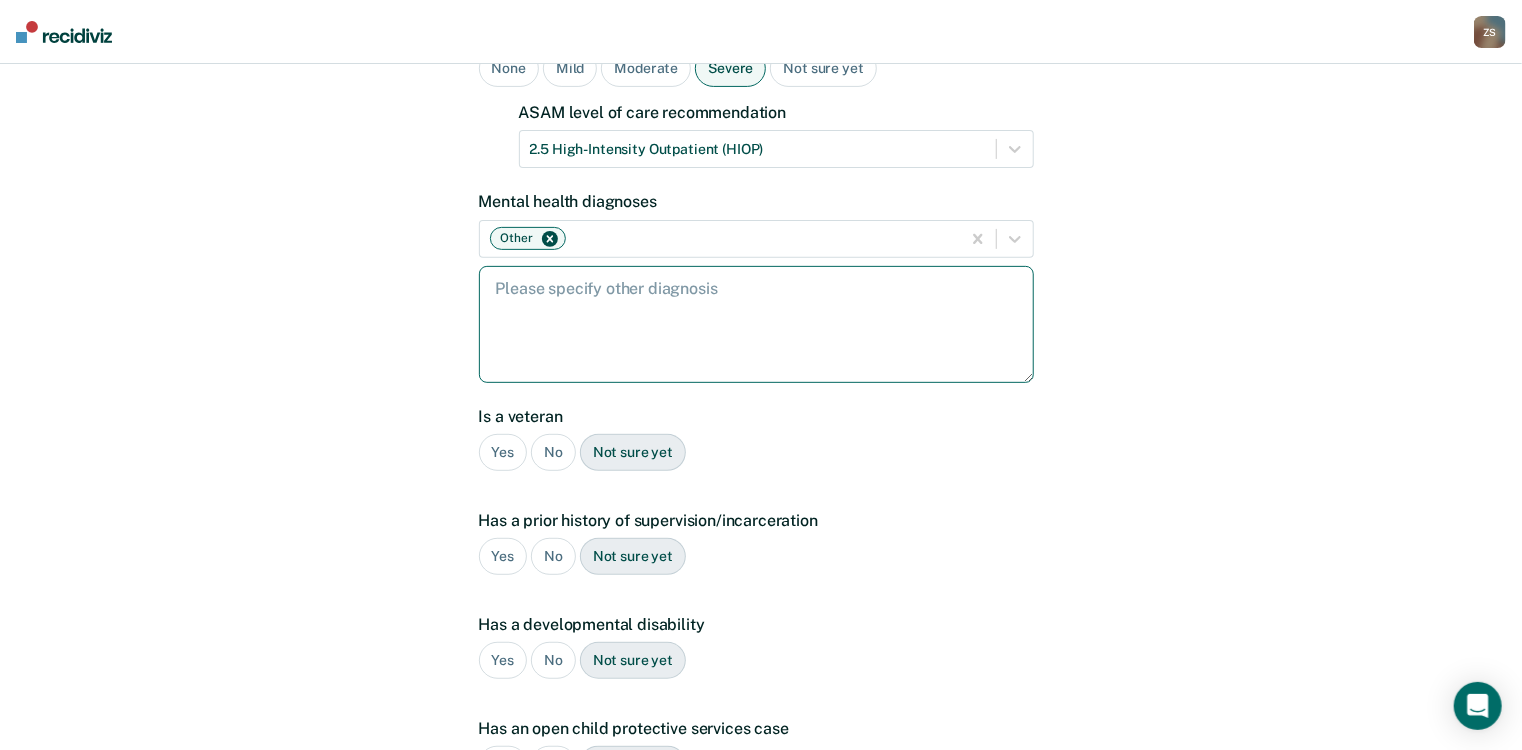 click at bounding box center [756, 324] 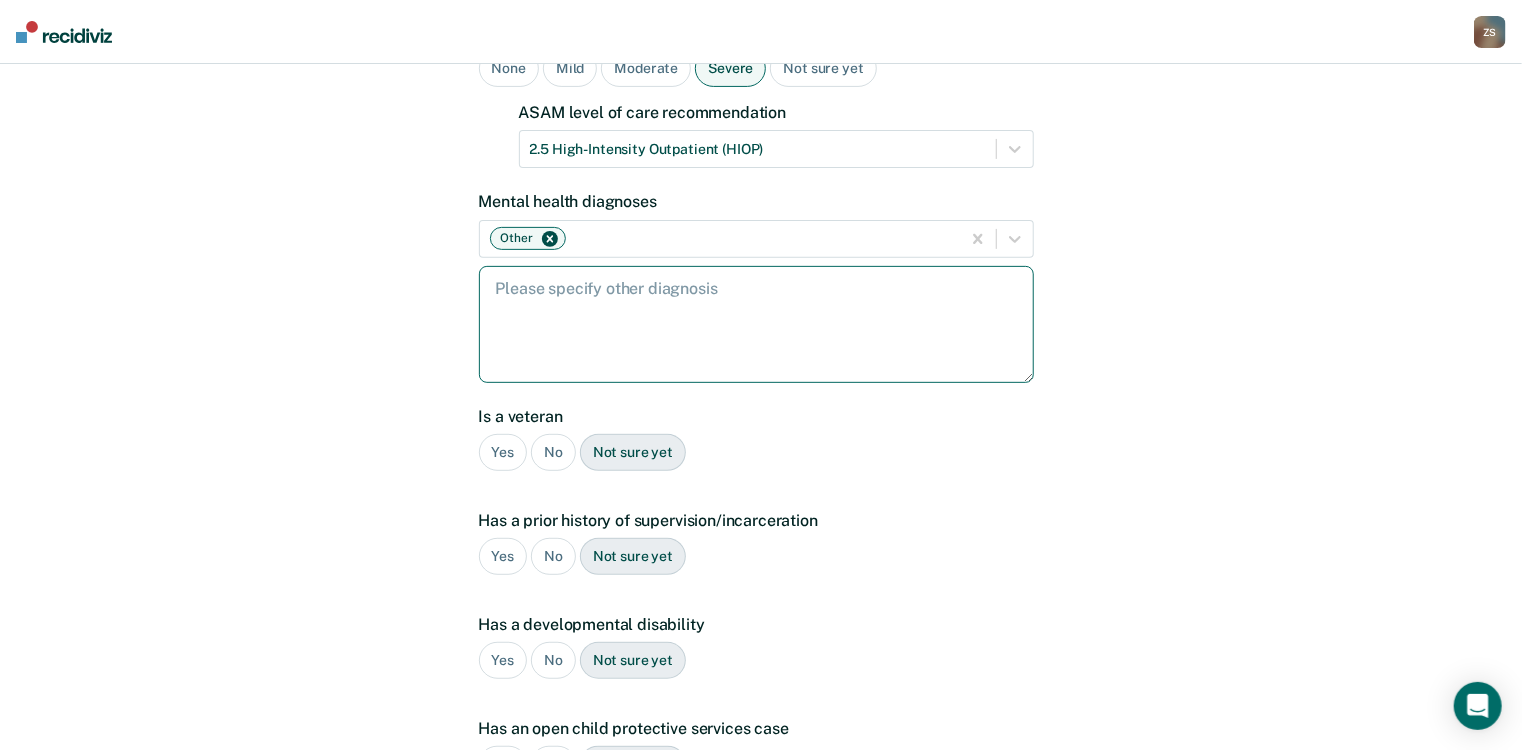 paste on "post-traumatic stress disorder (PTSD), attention-deficit hyperactivity disorder (ADHD)" 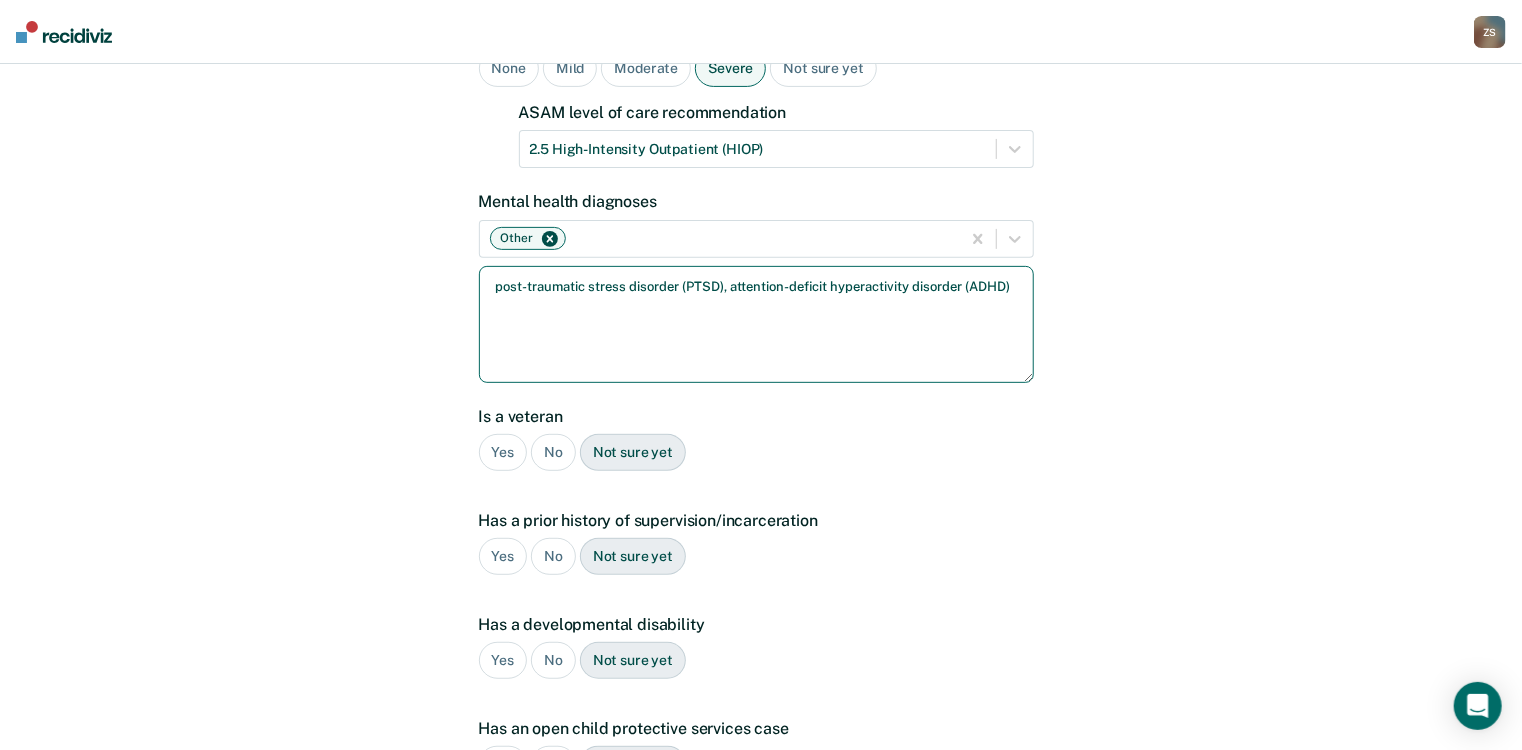 type on "post-traumatic stress disorder (PTSD), attention-deficit hyperactivity disorder (ADHD)" 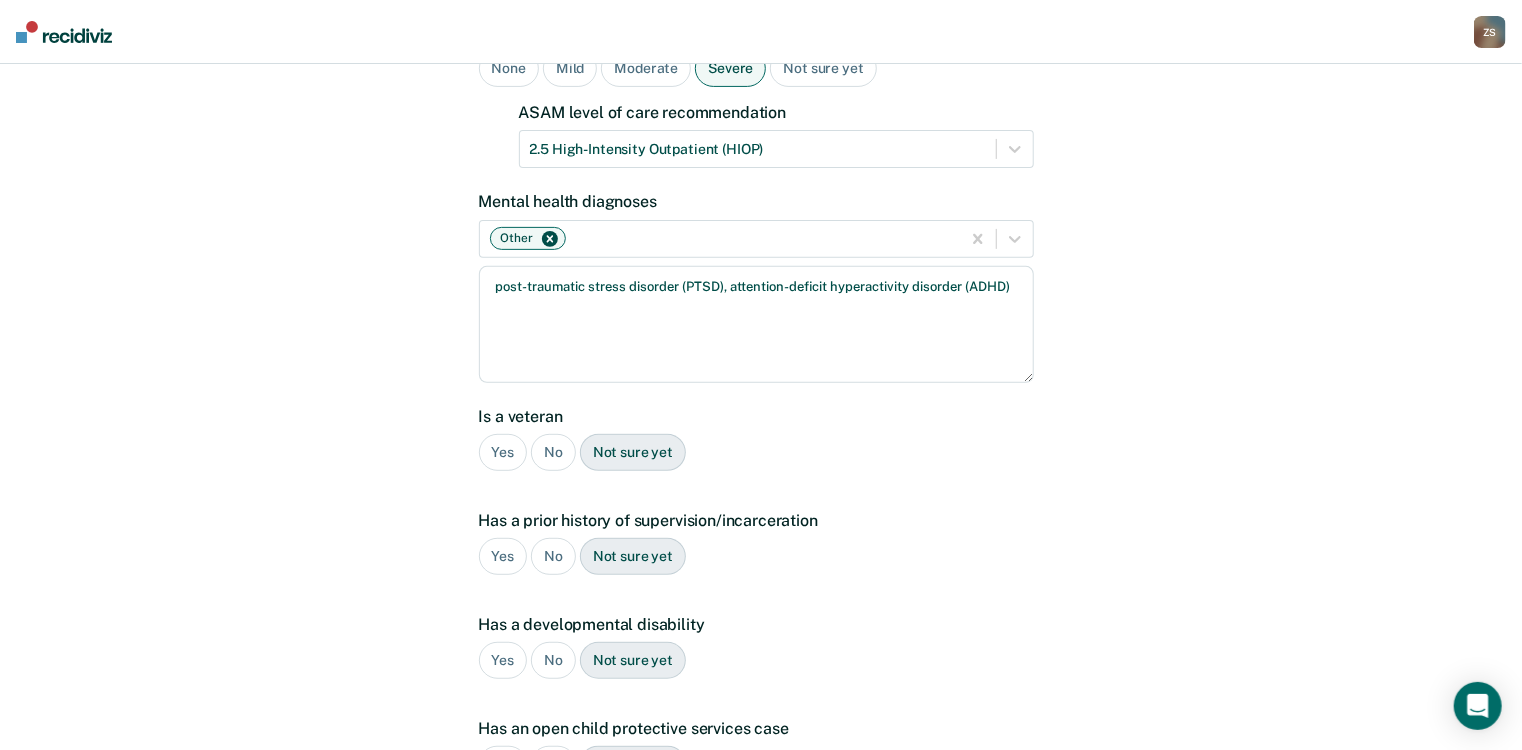 click on "No" at bounding box center [553, 452] 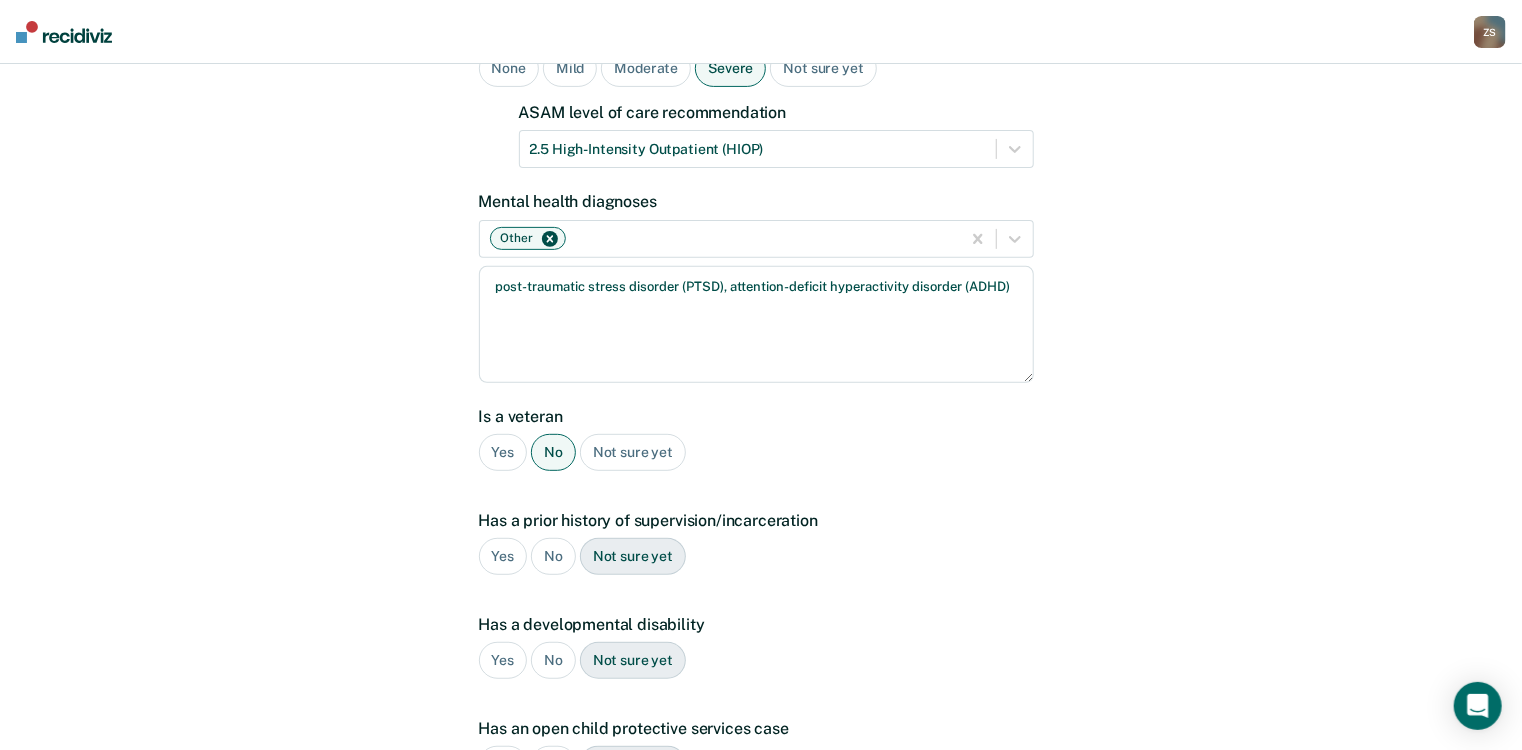 click on "Yes" at bounding box center [503, 556] 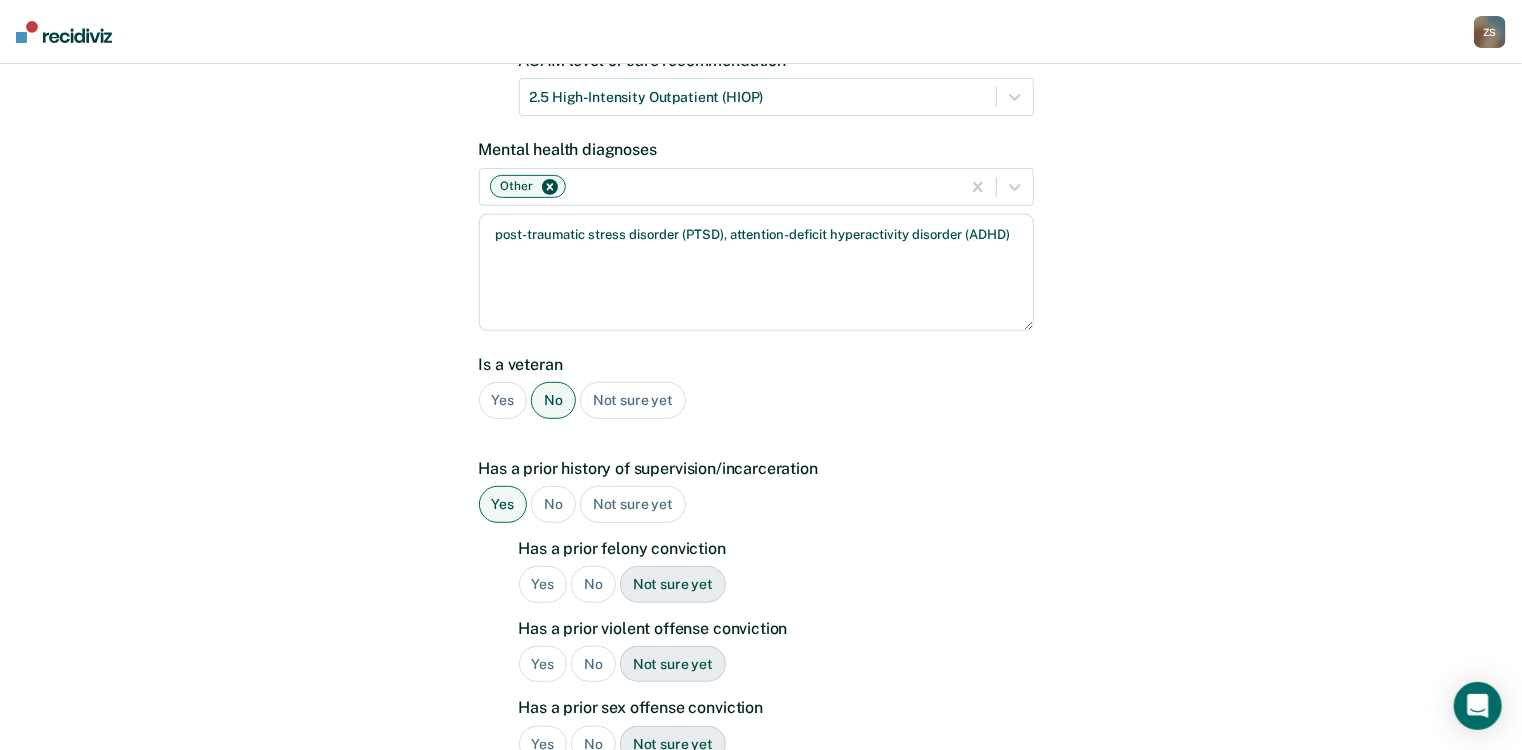 scroll, scrollTop: 320, scrollLeft: 0, axis: vertical 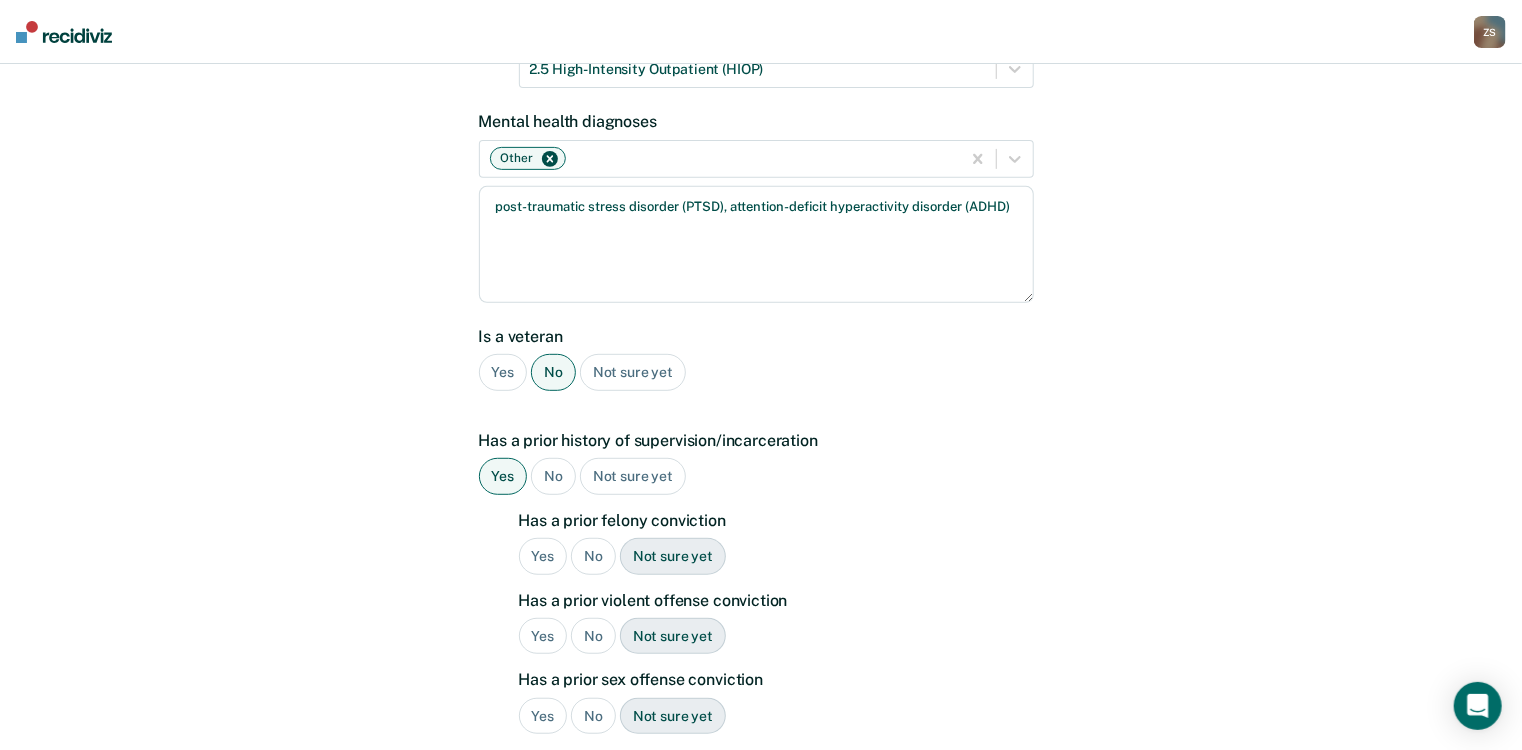 click on "Yes" at bounding box center (543, 556) 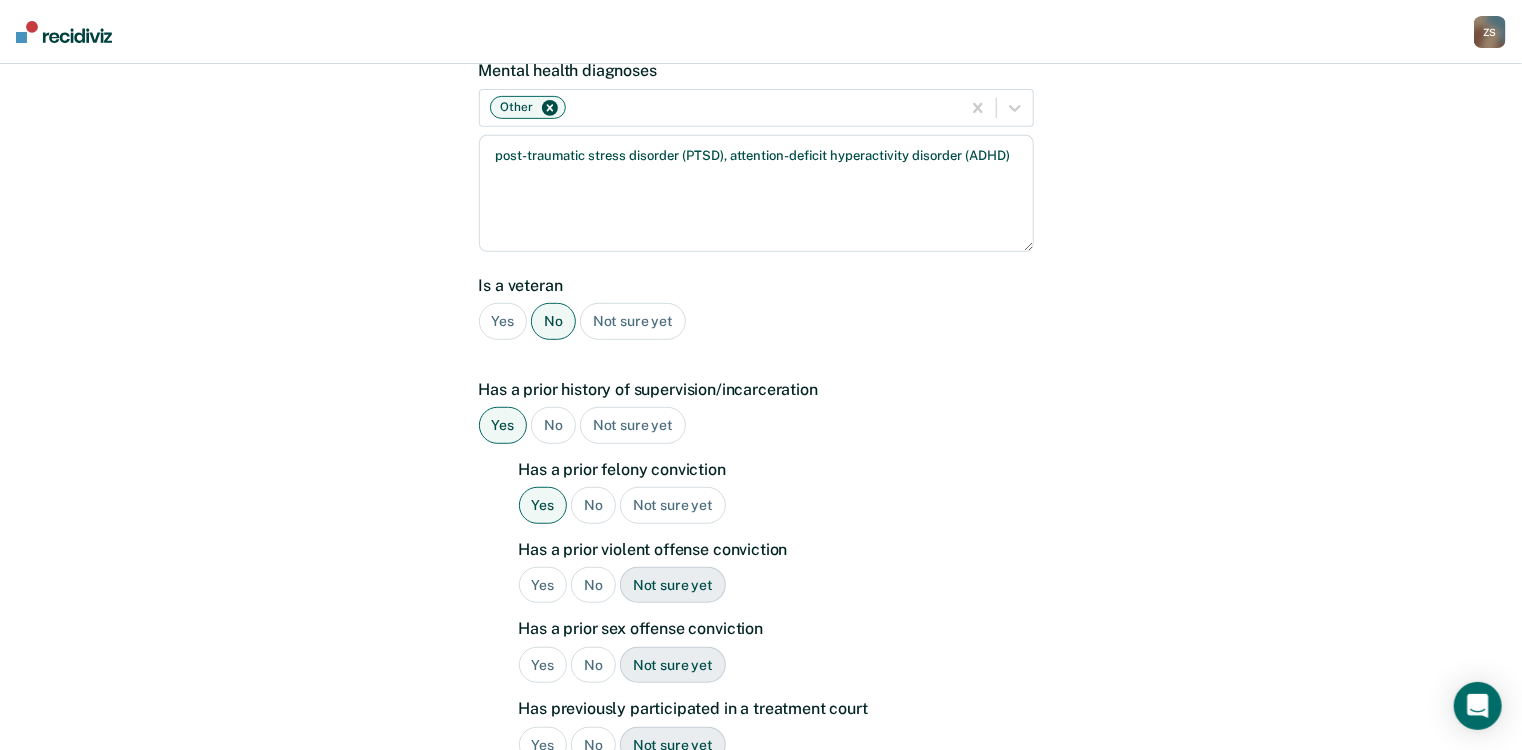 scroll, scrollTop: 400, scrollLeft: 0, axis: vertical 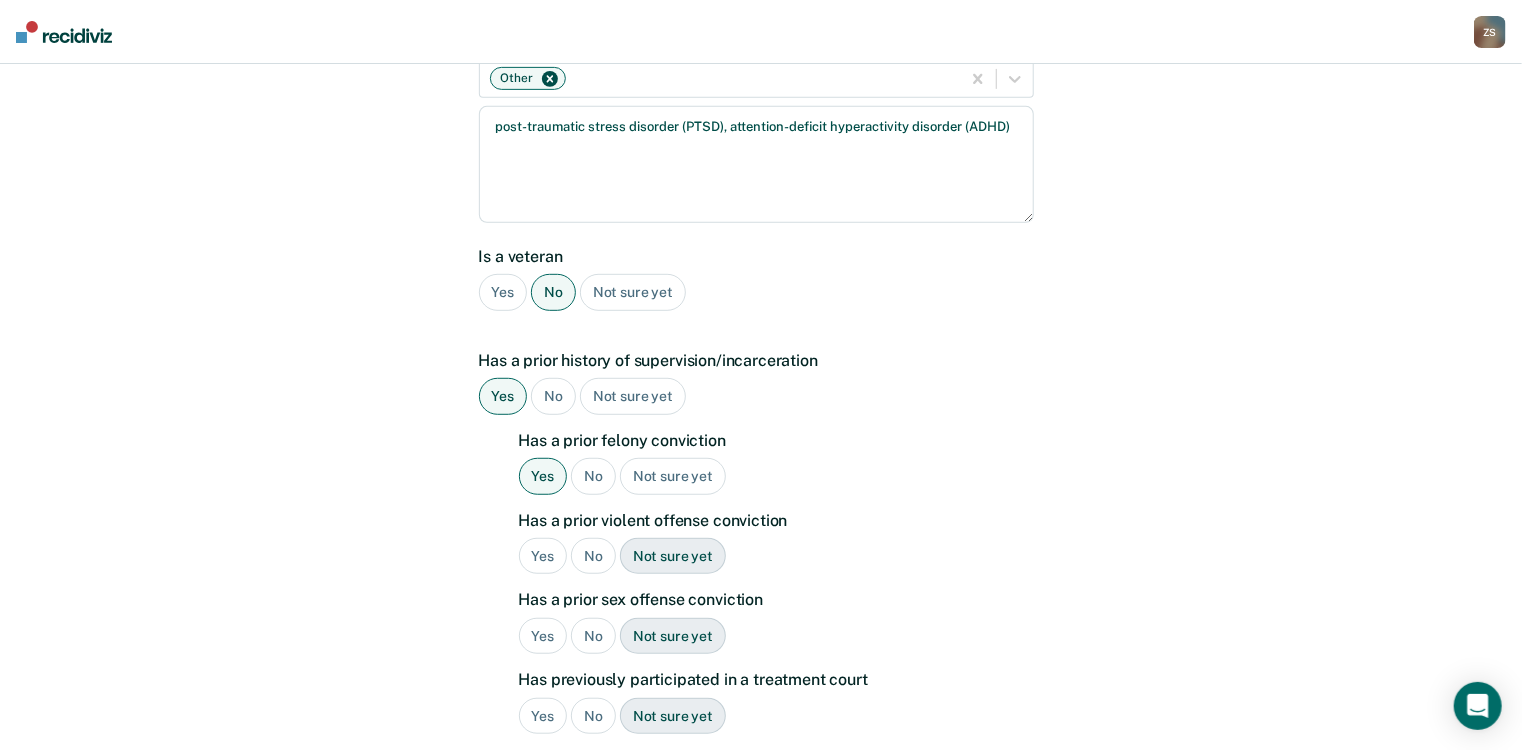 click on "No" at bounding box center (593, 556) 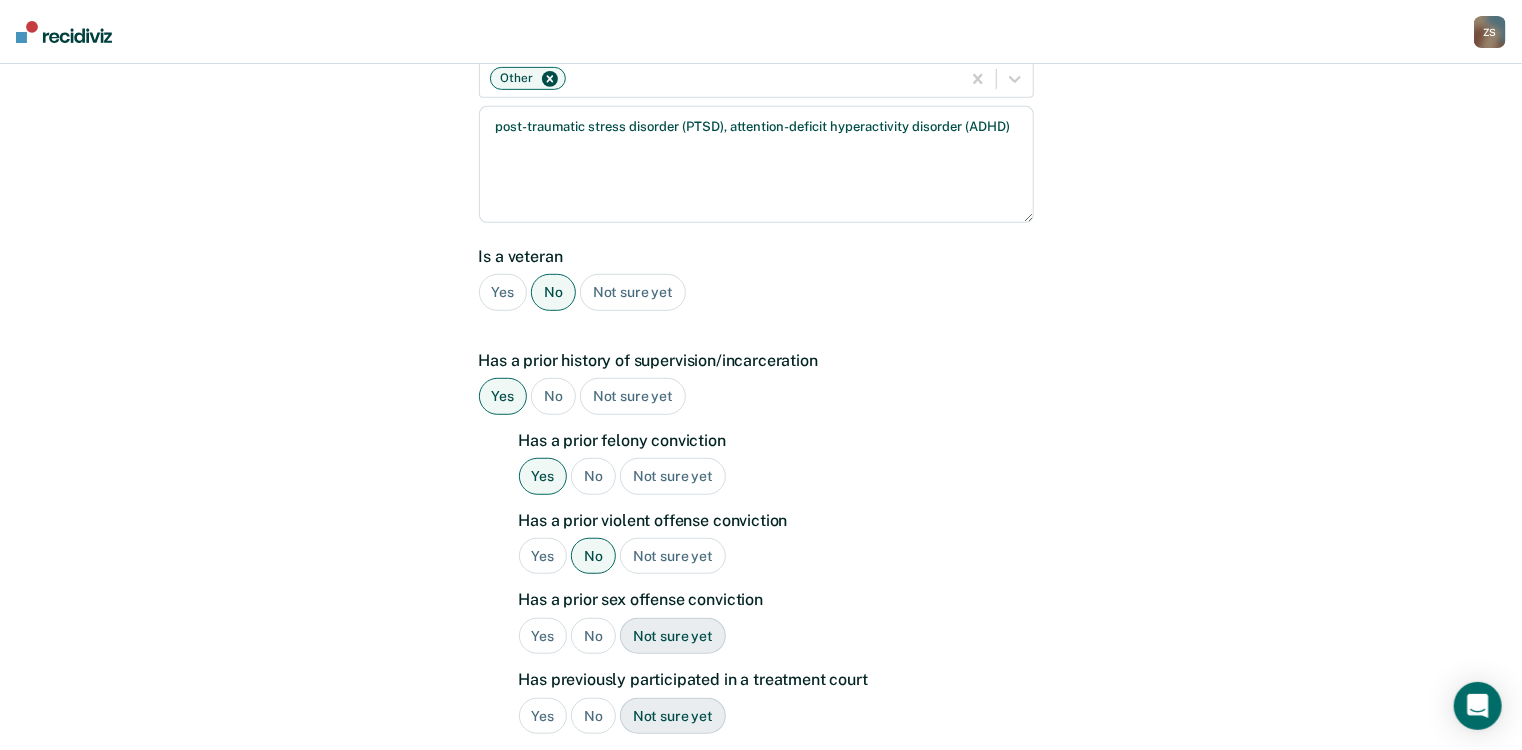 click on "No" at bounding box center [593, 636] 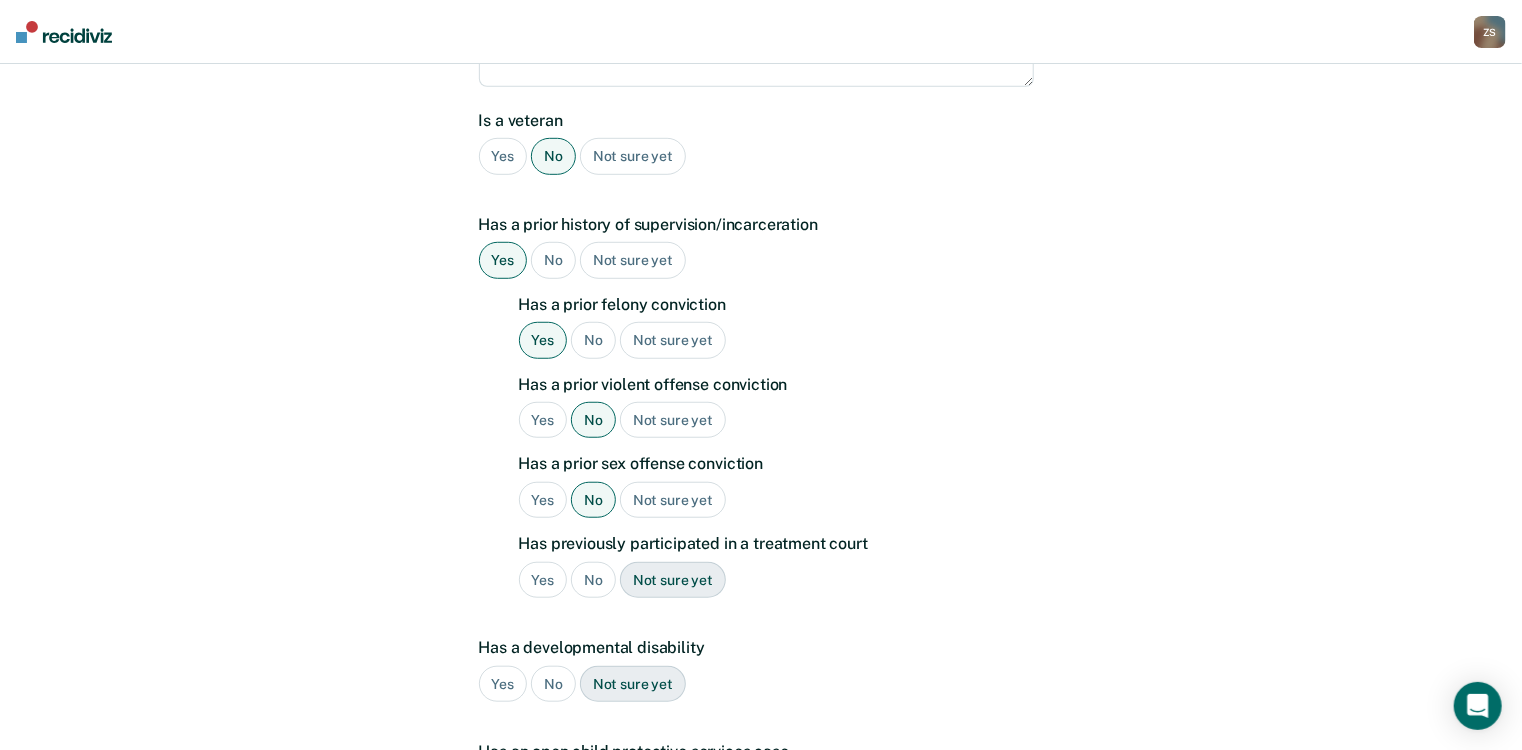 scroll, scrollTop: 560, scrollLeft: 0, axis: vertical 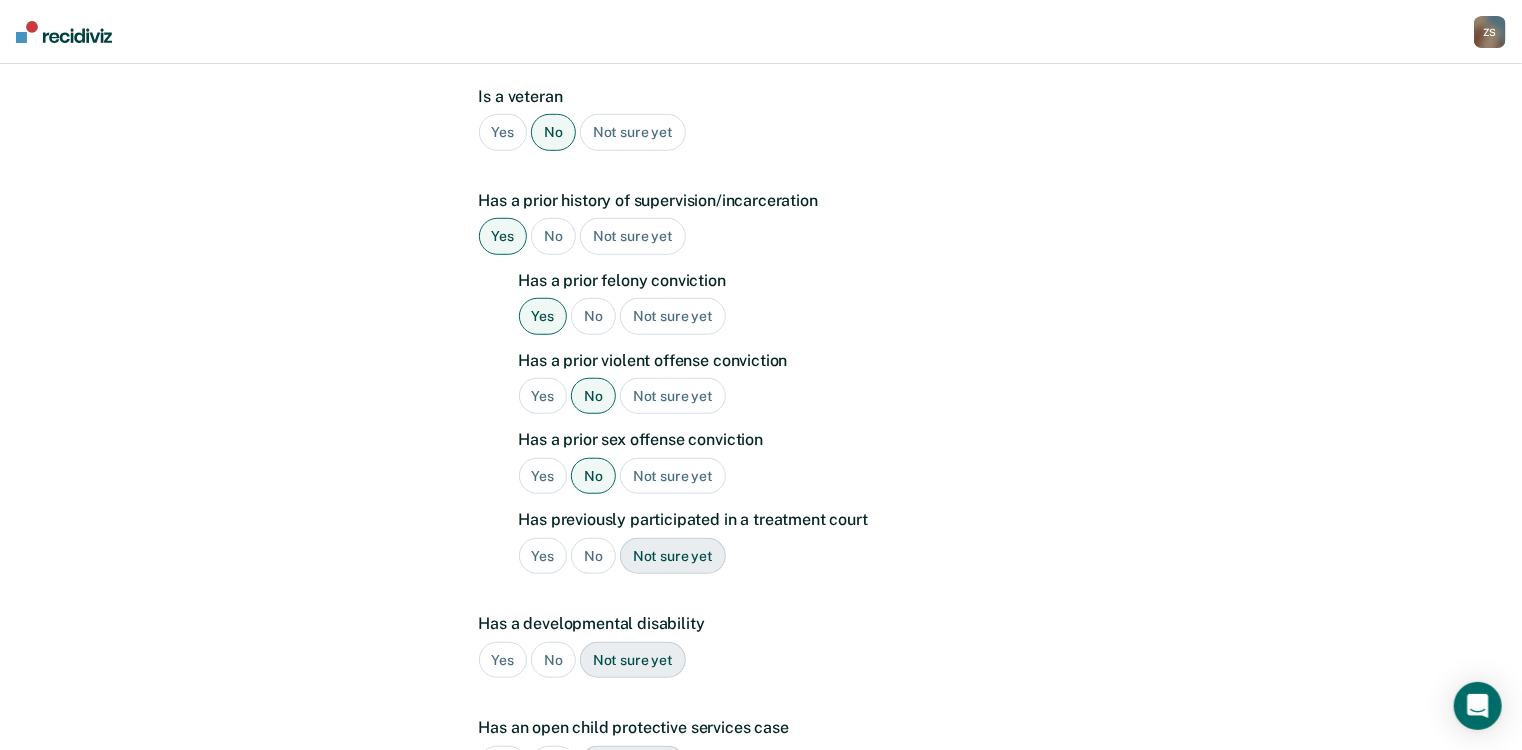 click on "No" at bounding box center (593, 556) 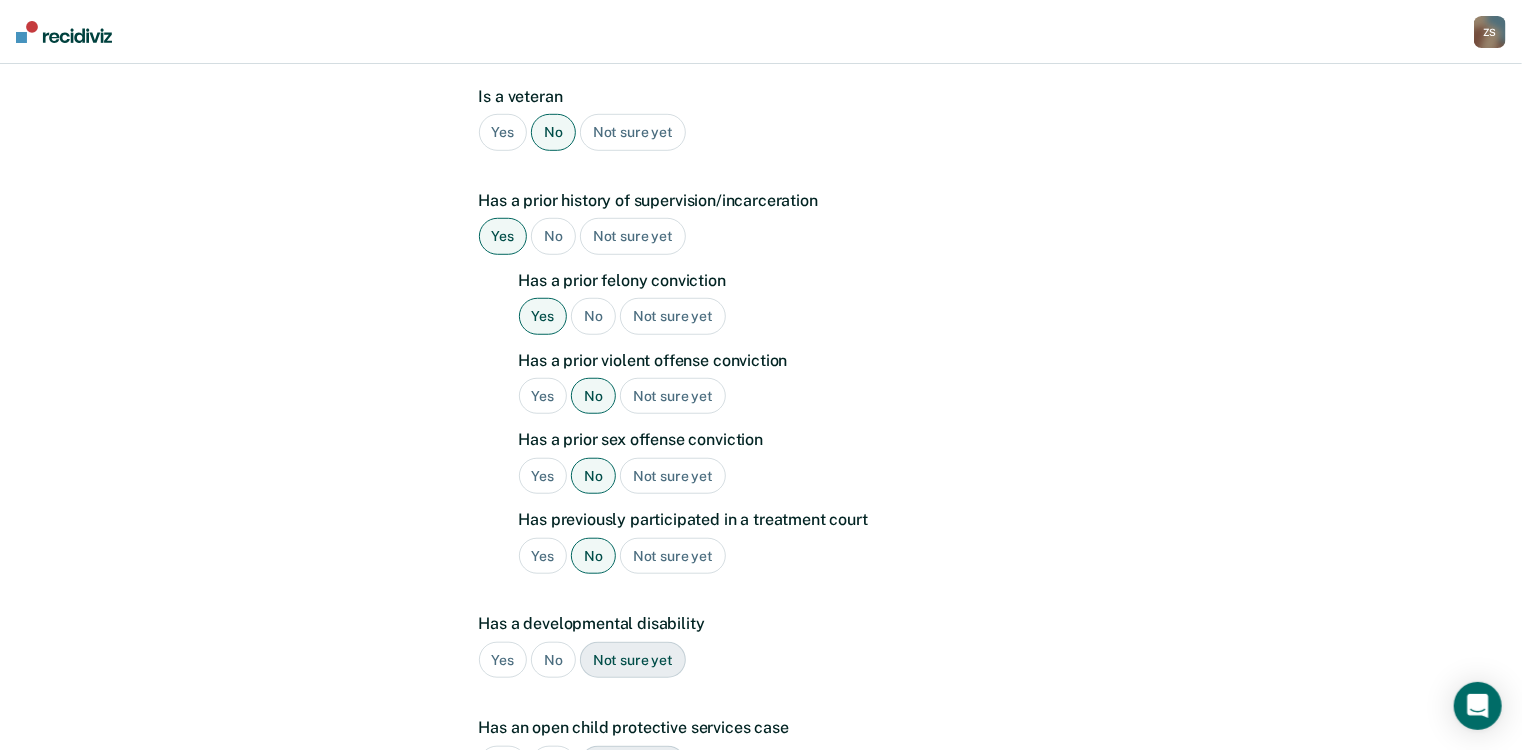 click on "No" at bounding box center (553, 660) 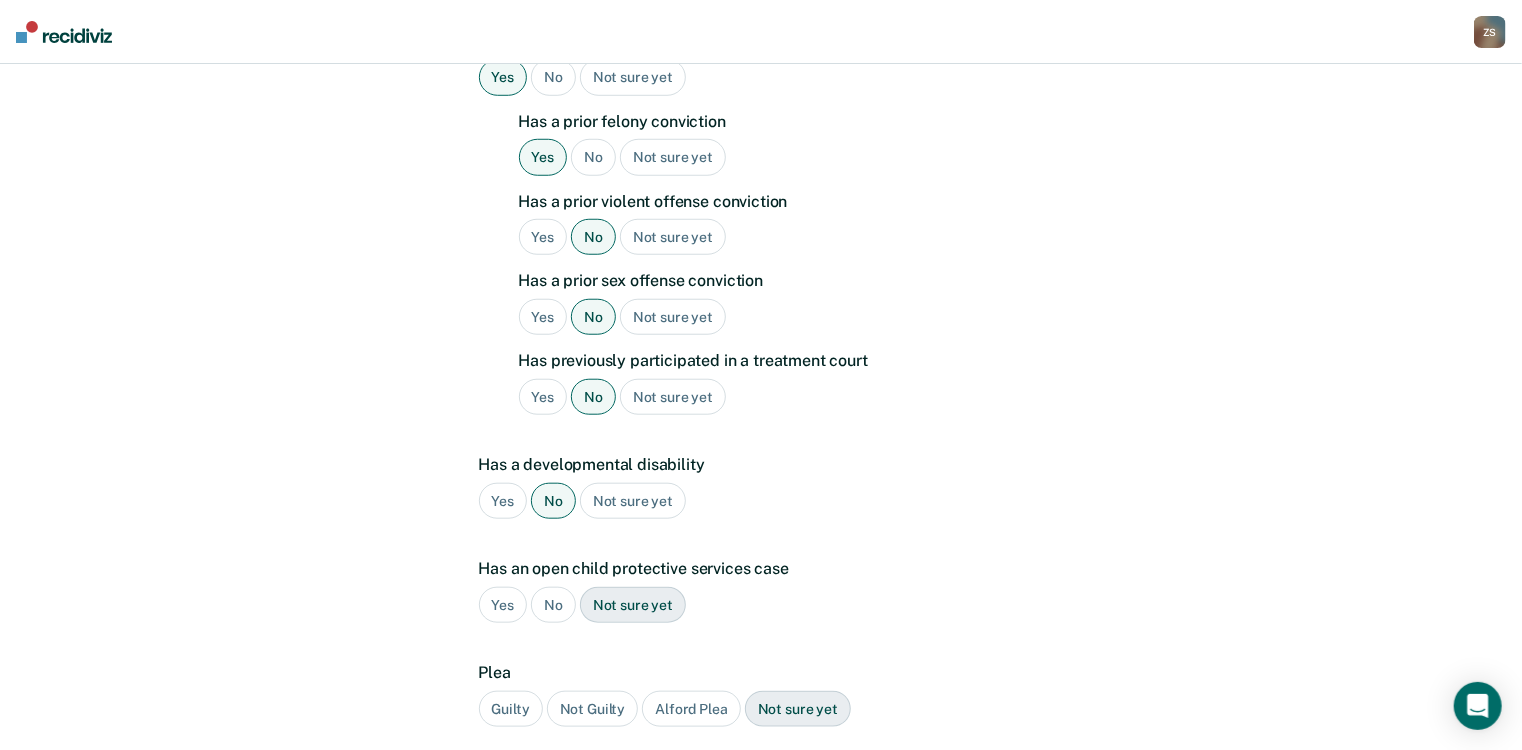 scroll, scrollTop: 720, scrollLeft: 0, axis: vertical 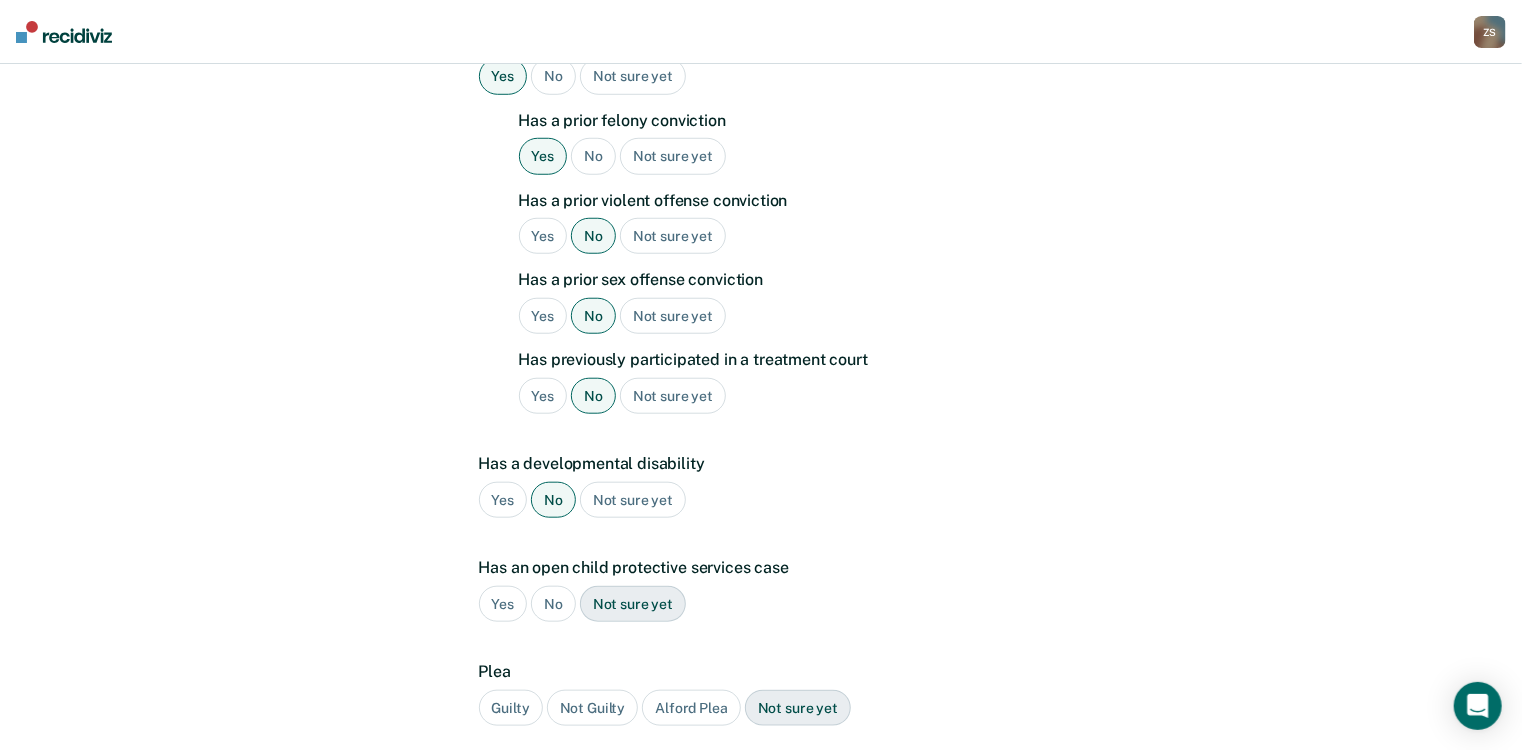click on "No" at bounding box center [553, 604] 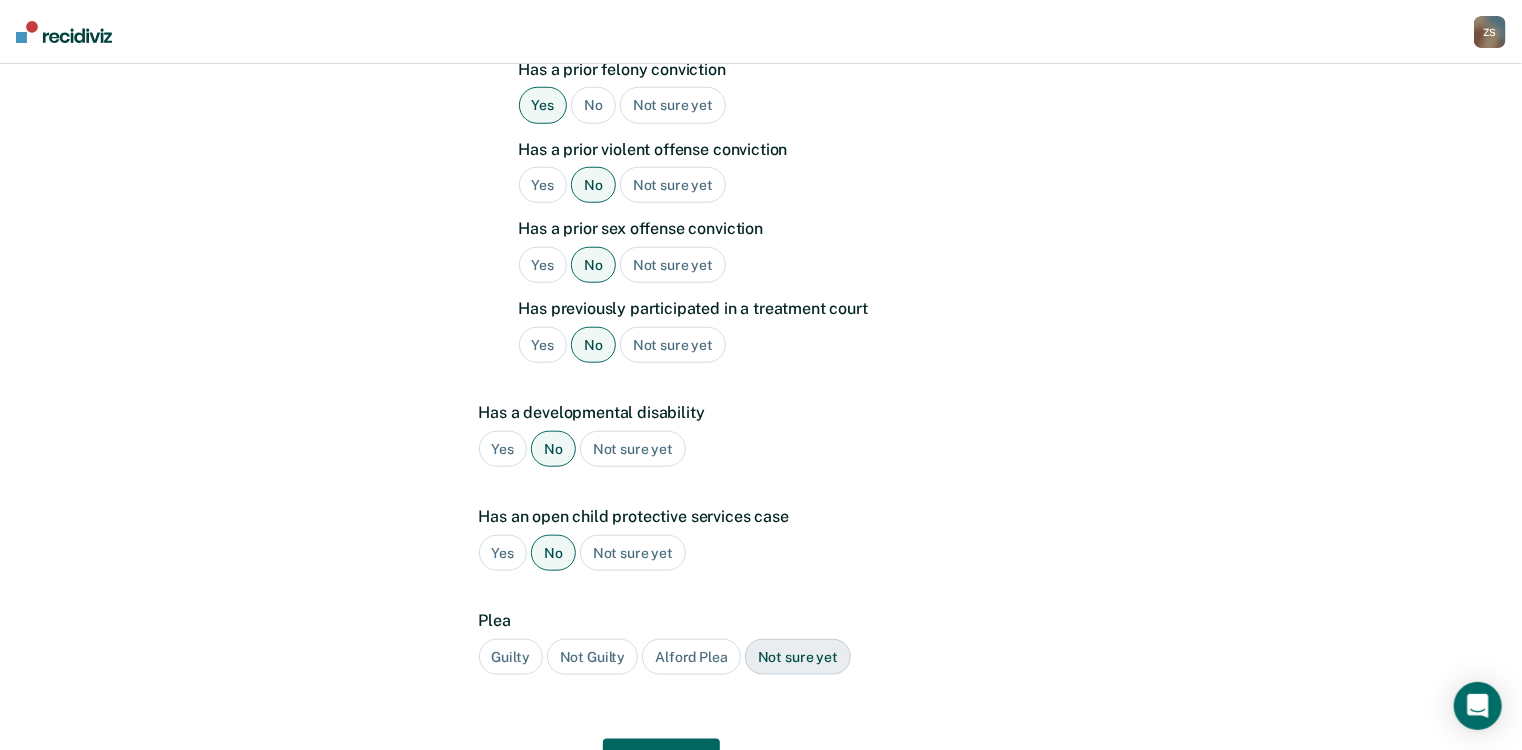 scroll, scrollTop: 800, scrollLeft: 0, axis: vertical 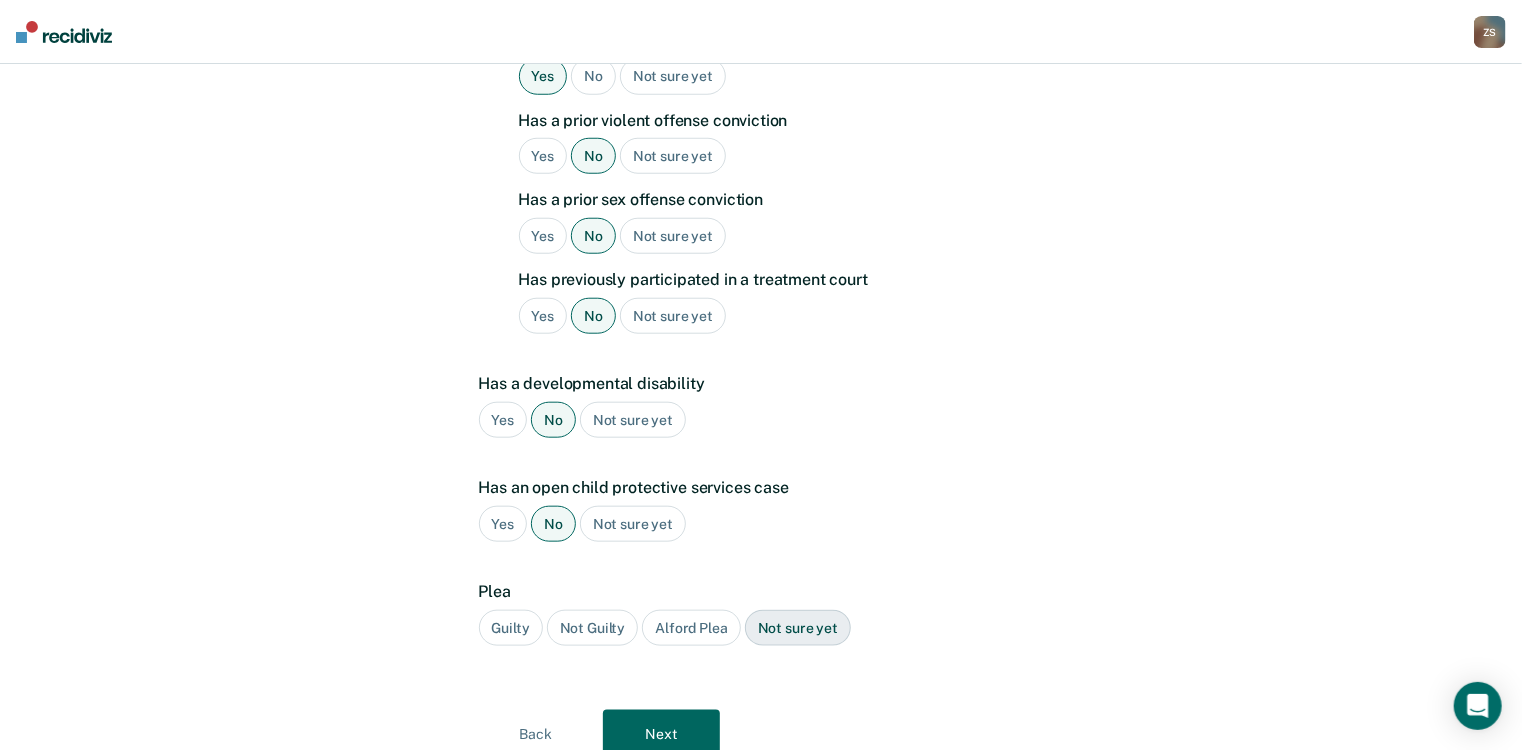 click on "Guilty" at bounding box center [511, 628] 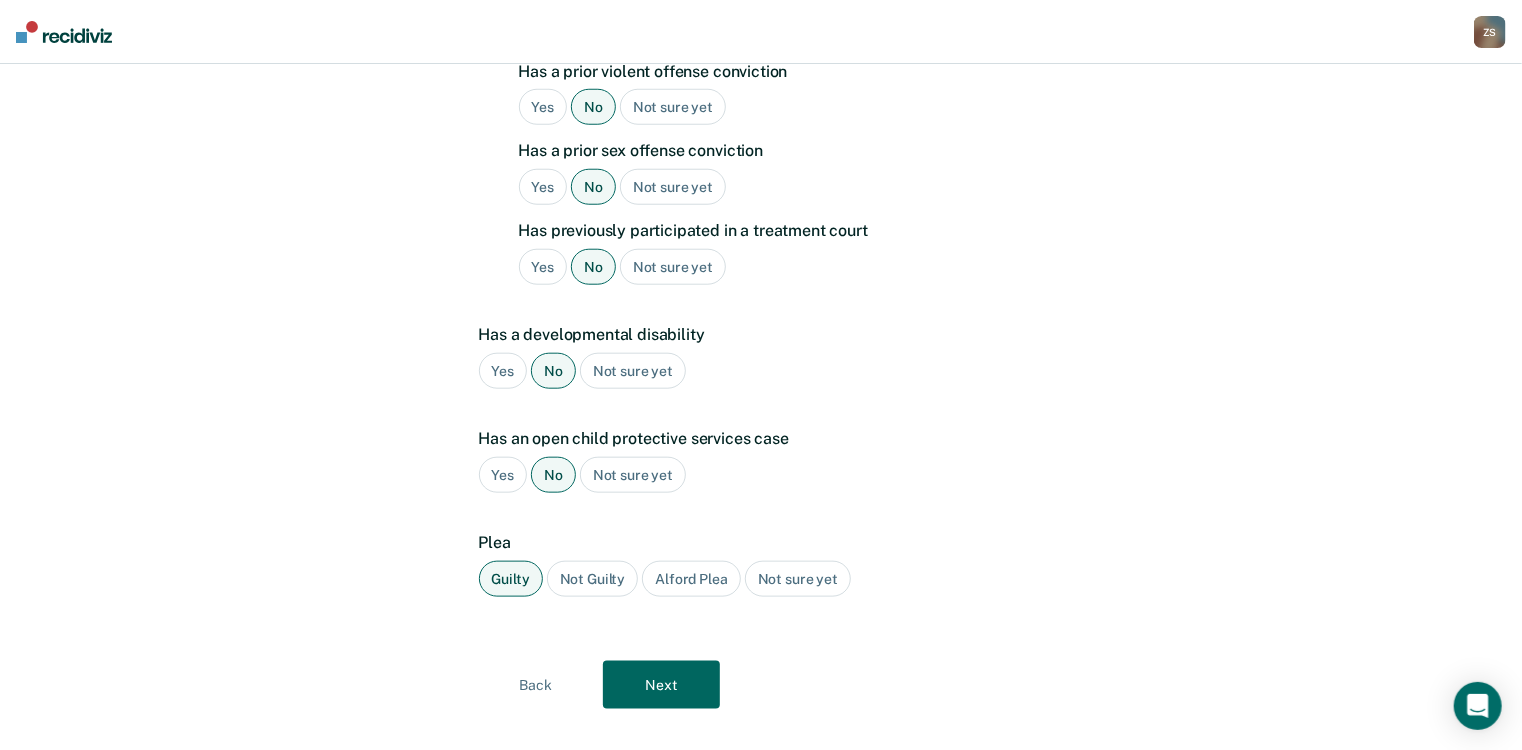 scroll, scrollTop: 876, scrollLeft: 0, axis: vertical 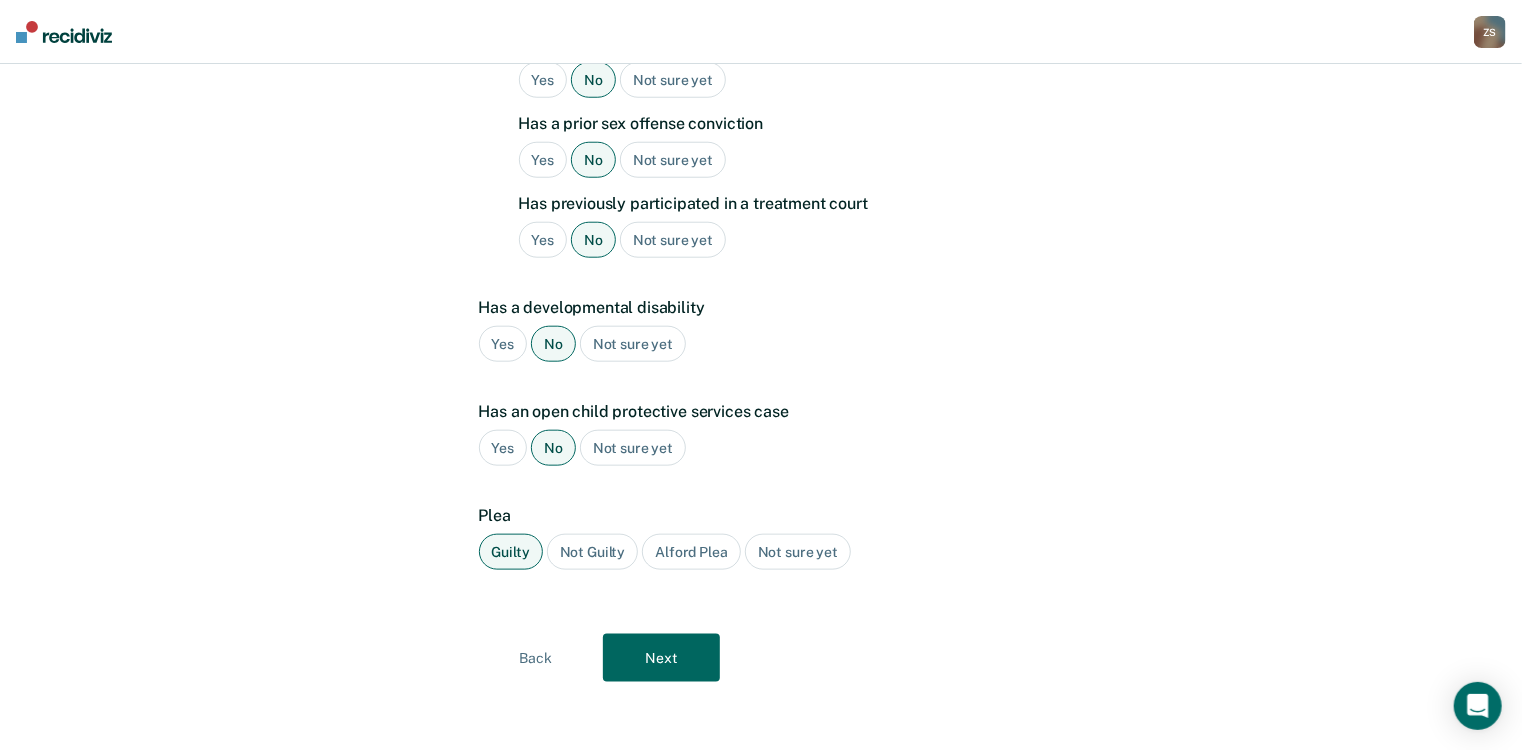 click on "Next" at bounding box center [661, 658] 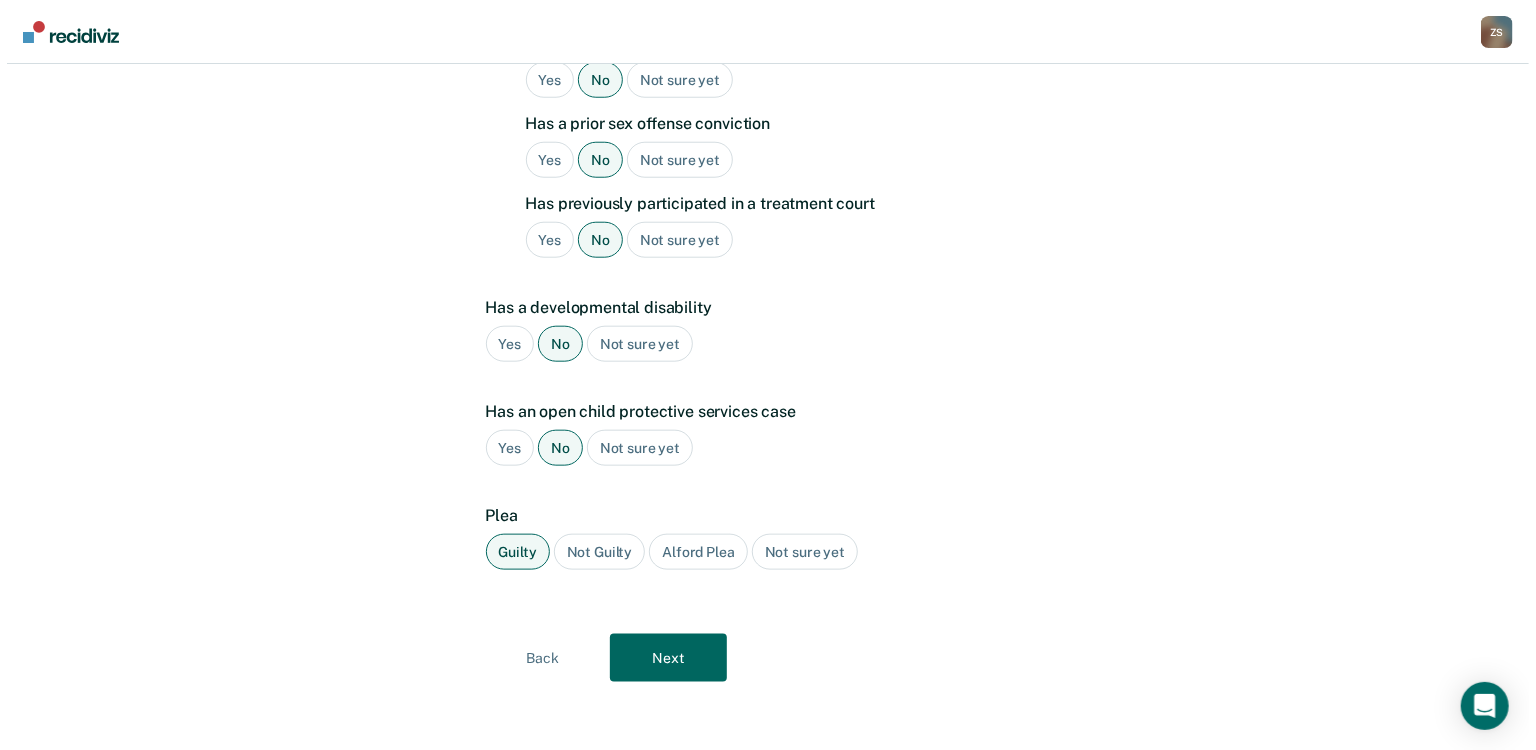 scroll, scrollTop: 0, scrollLeft: 0, axis: both 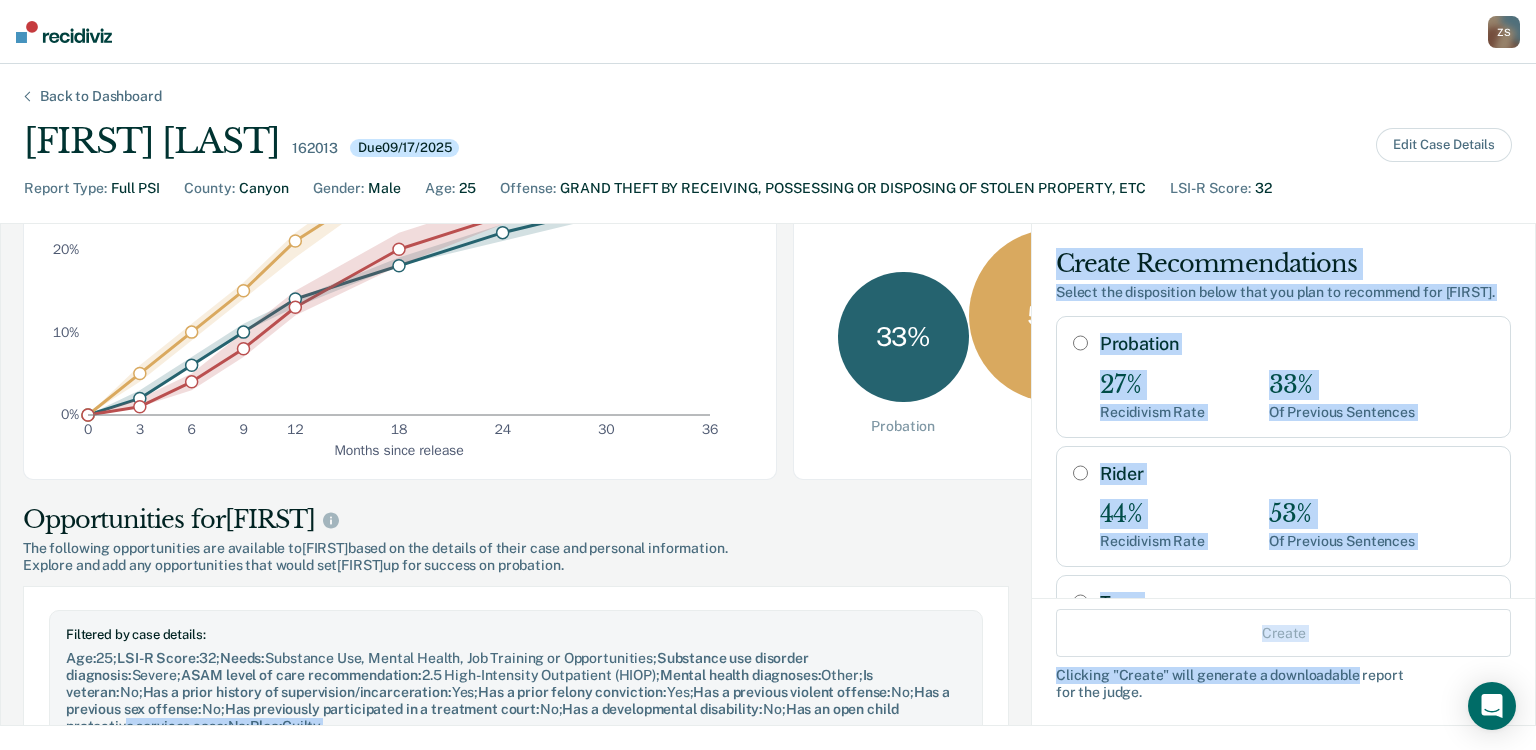 drag, startPoint x: 774, startPoint y: 727, endPoint x: 815, endPoint y: 688, distance: 56.586216 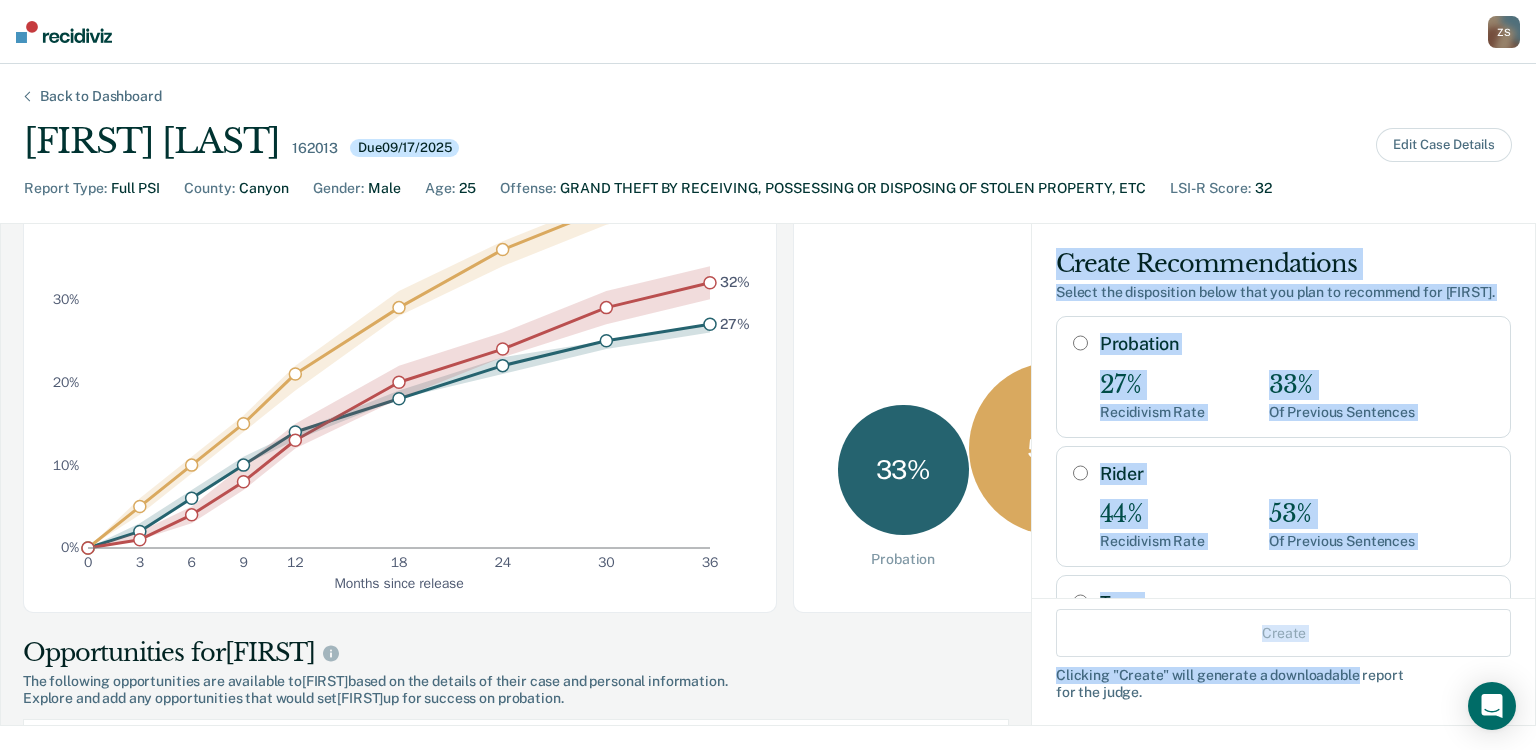 scroll, scrollTop: 258, scrollLeft: 0, axis: vertical 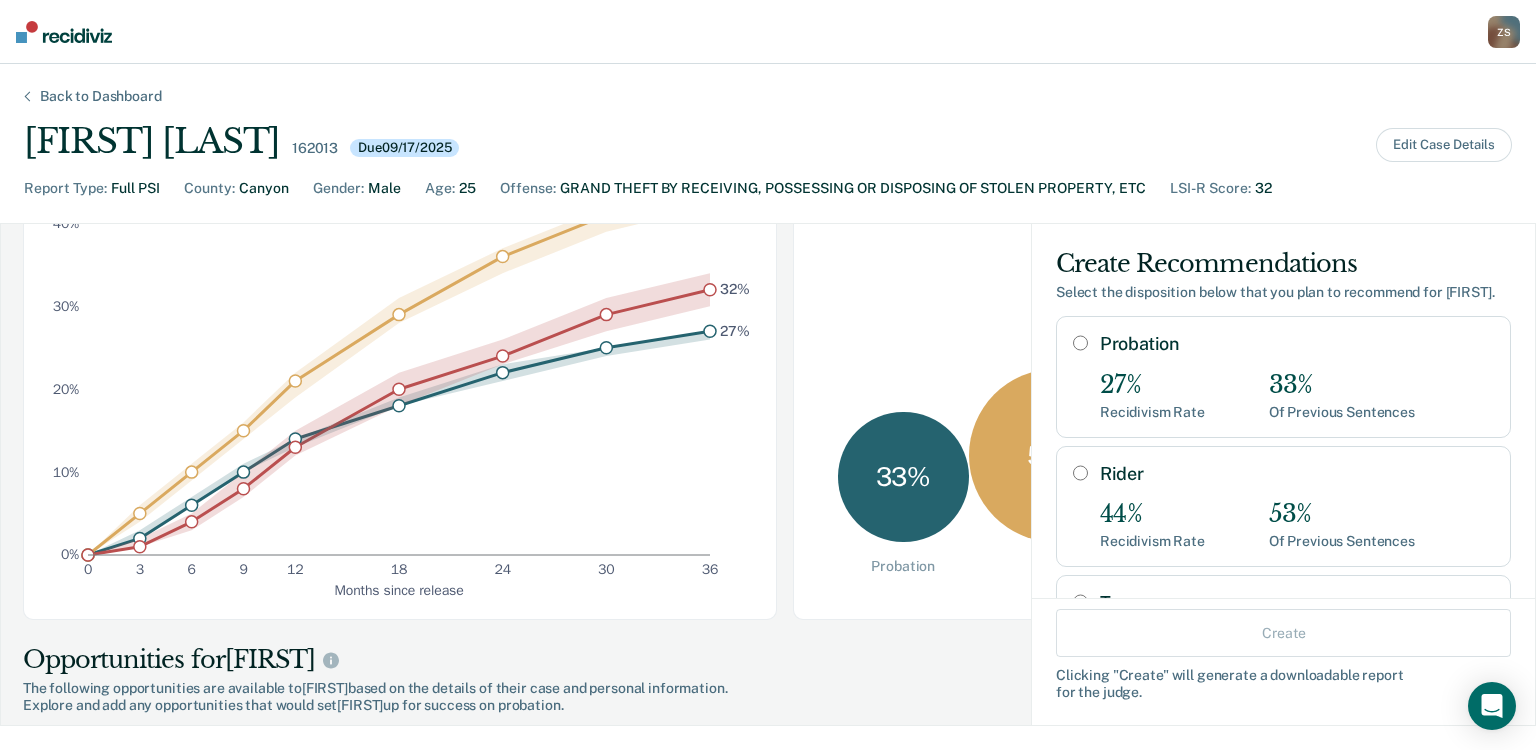 click on "Explore and add any opportunities that would set  [FIRST]  up for success on probation." at bounding box center [516, 705] 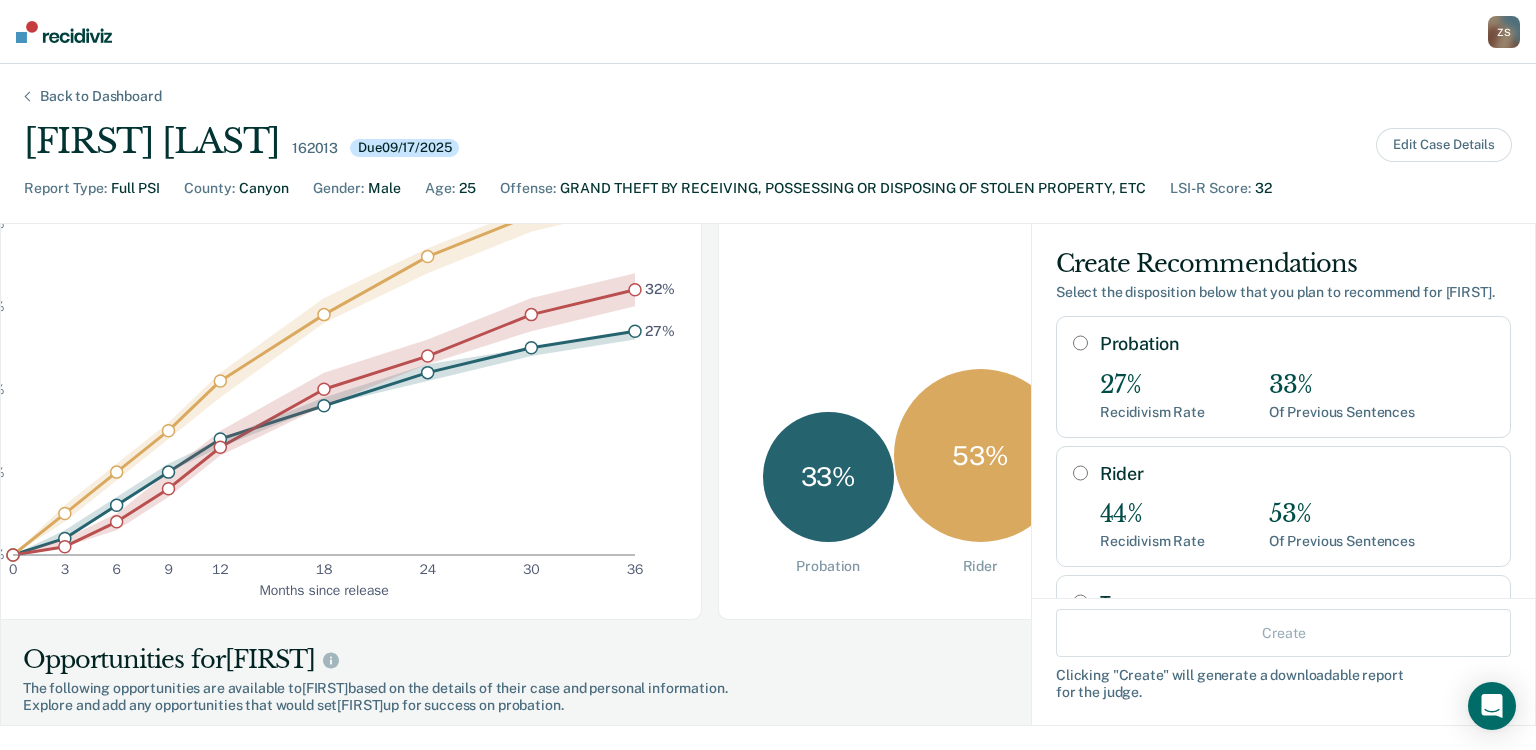 scroll, scrollTop: 0, scrollLeft: 0, axis: both 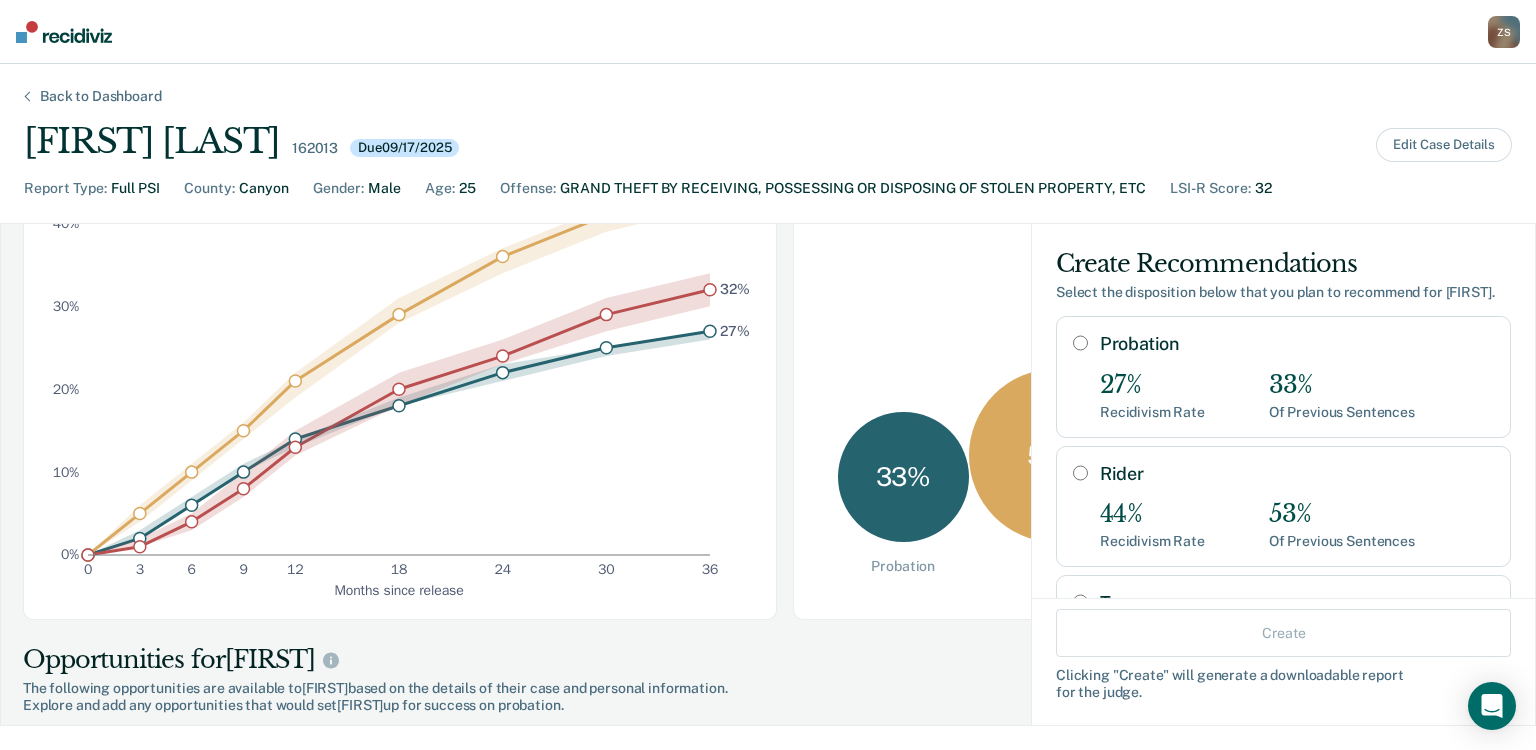 click on "Rider" at bounding box center [1080, 473] 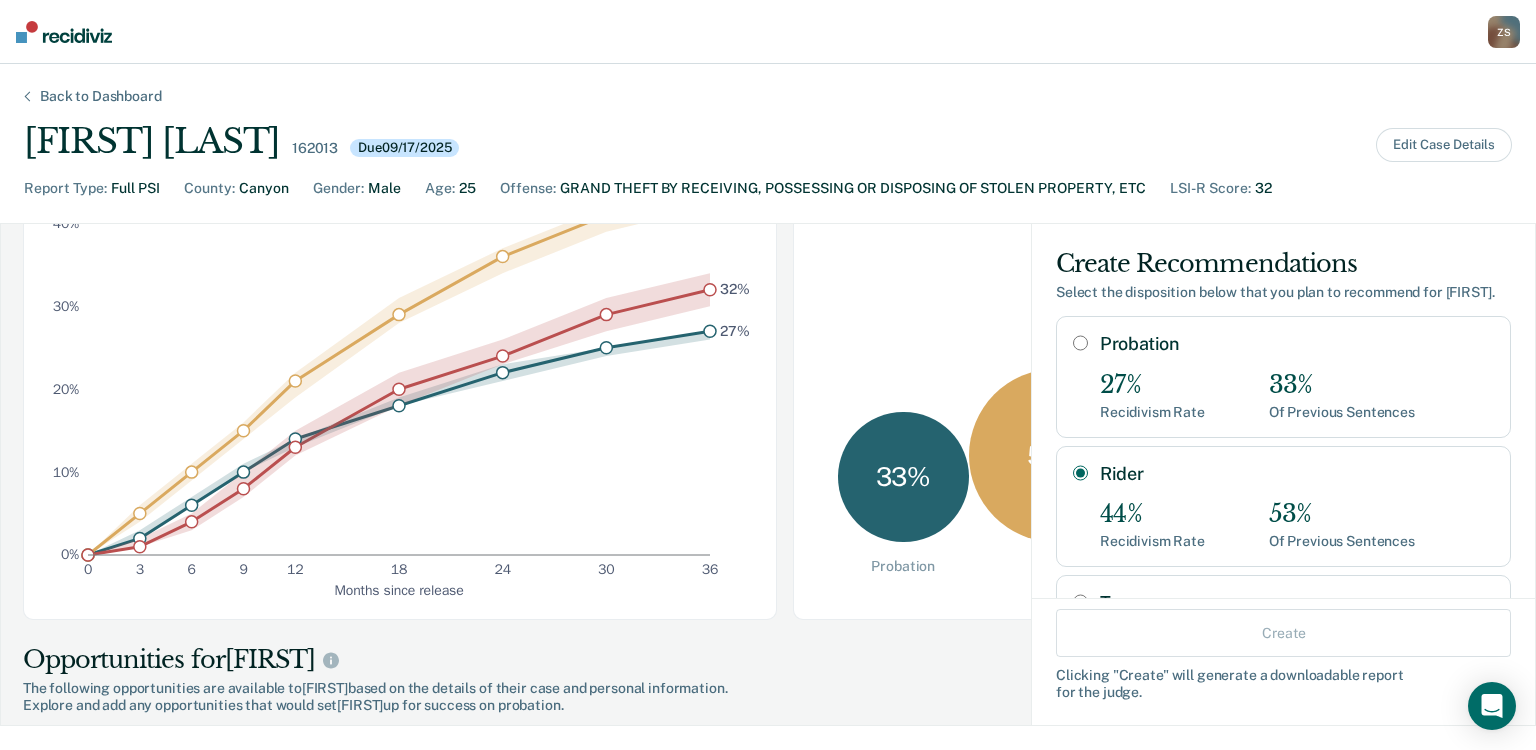 radio on "true" 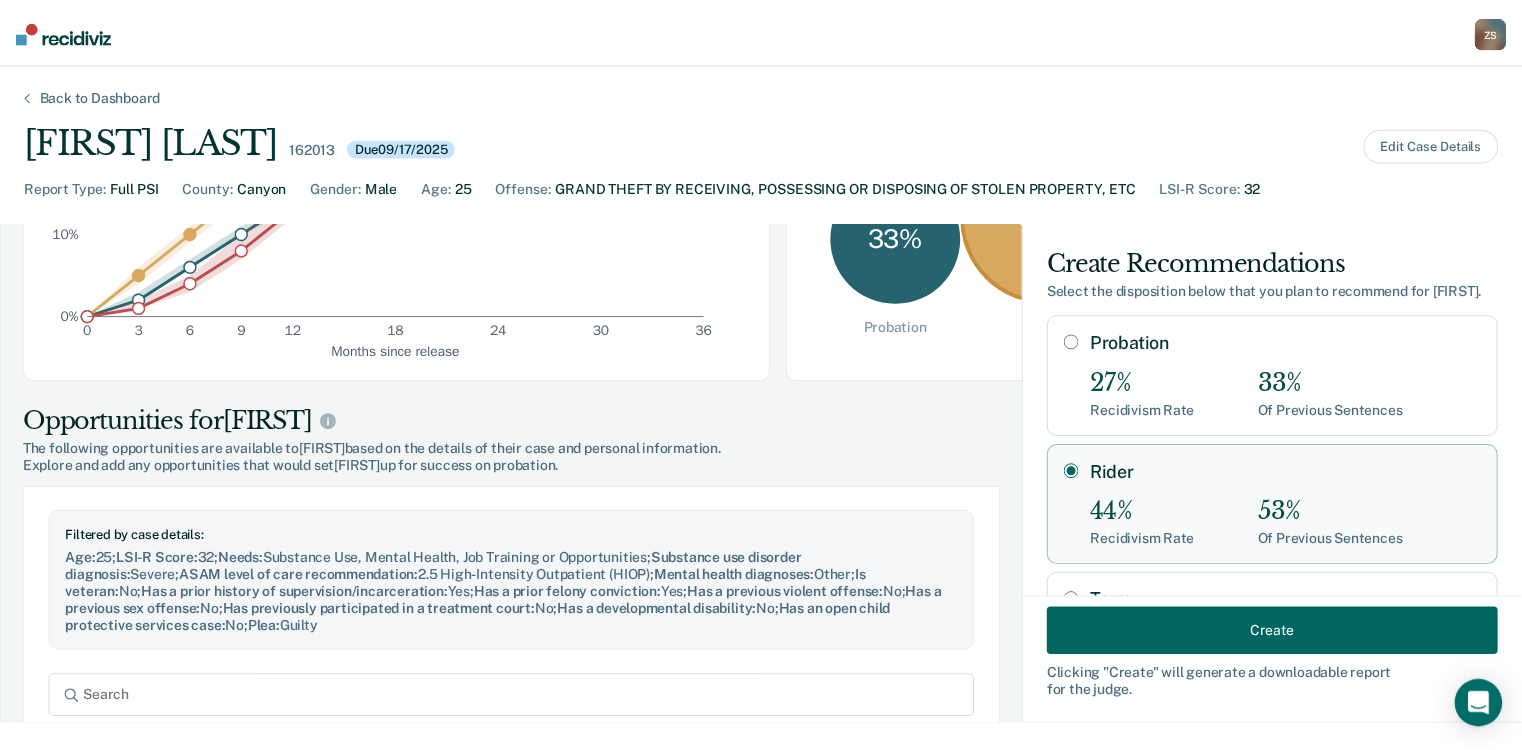 scroll, scrollTop: 498, scrollLeft: 0, axis: vertical 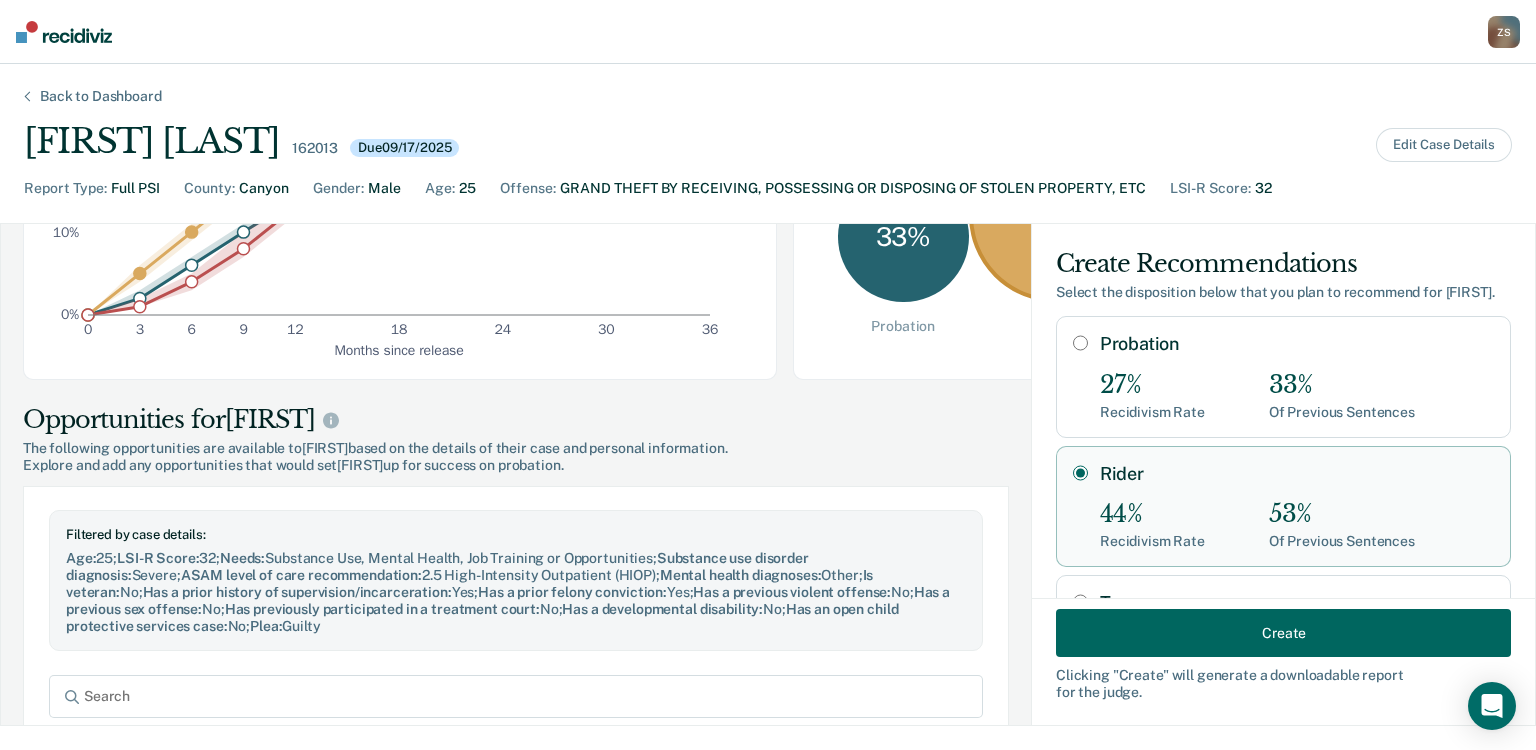 click on "Create" at bounding box center (1283, 633) 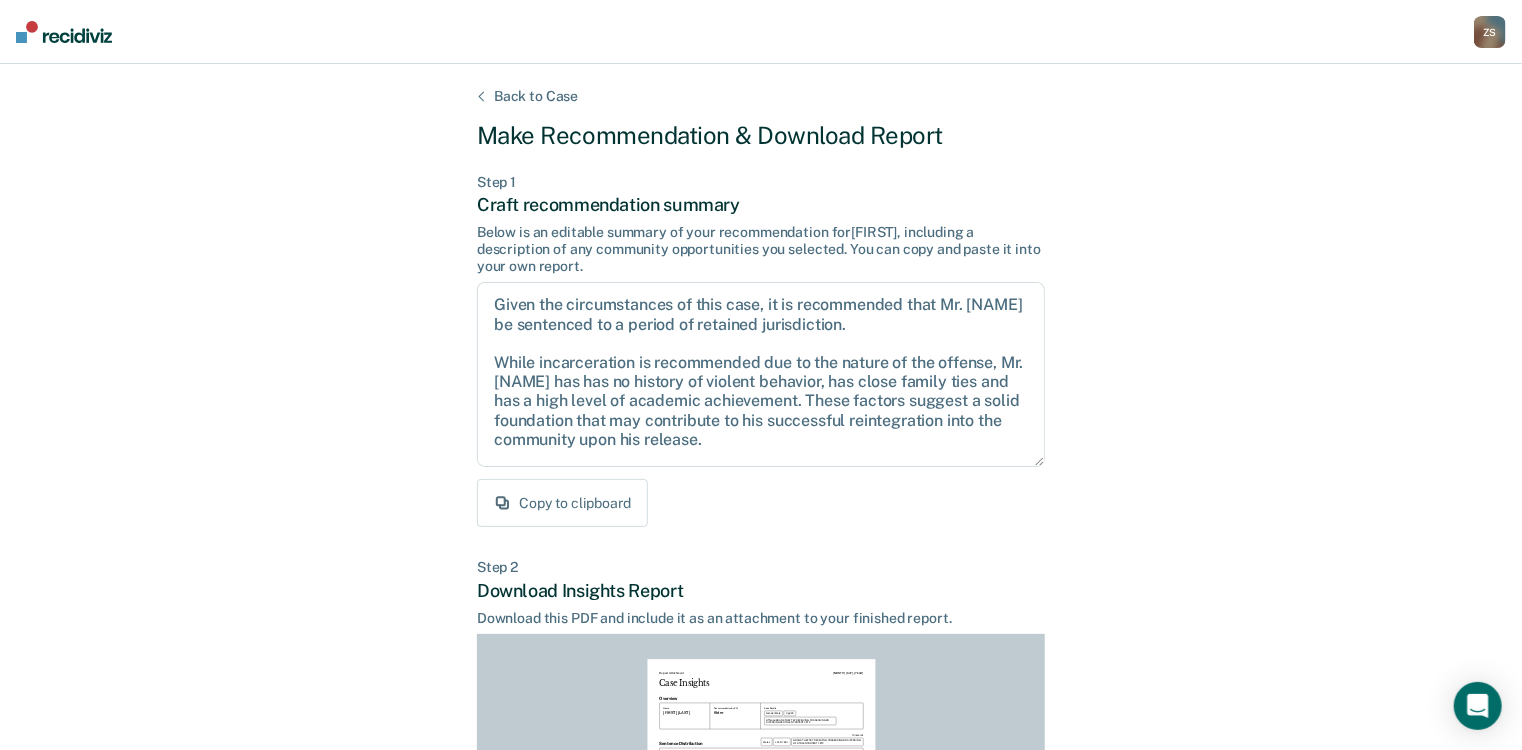 click on "Copy to clipboard" at bounding box center [562, 503] 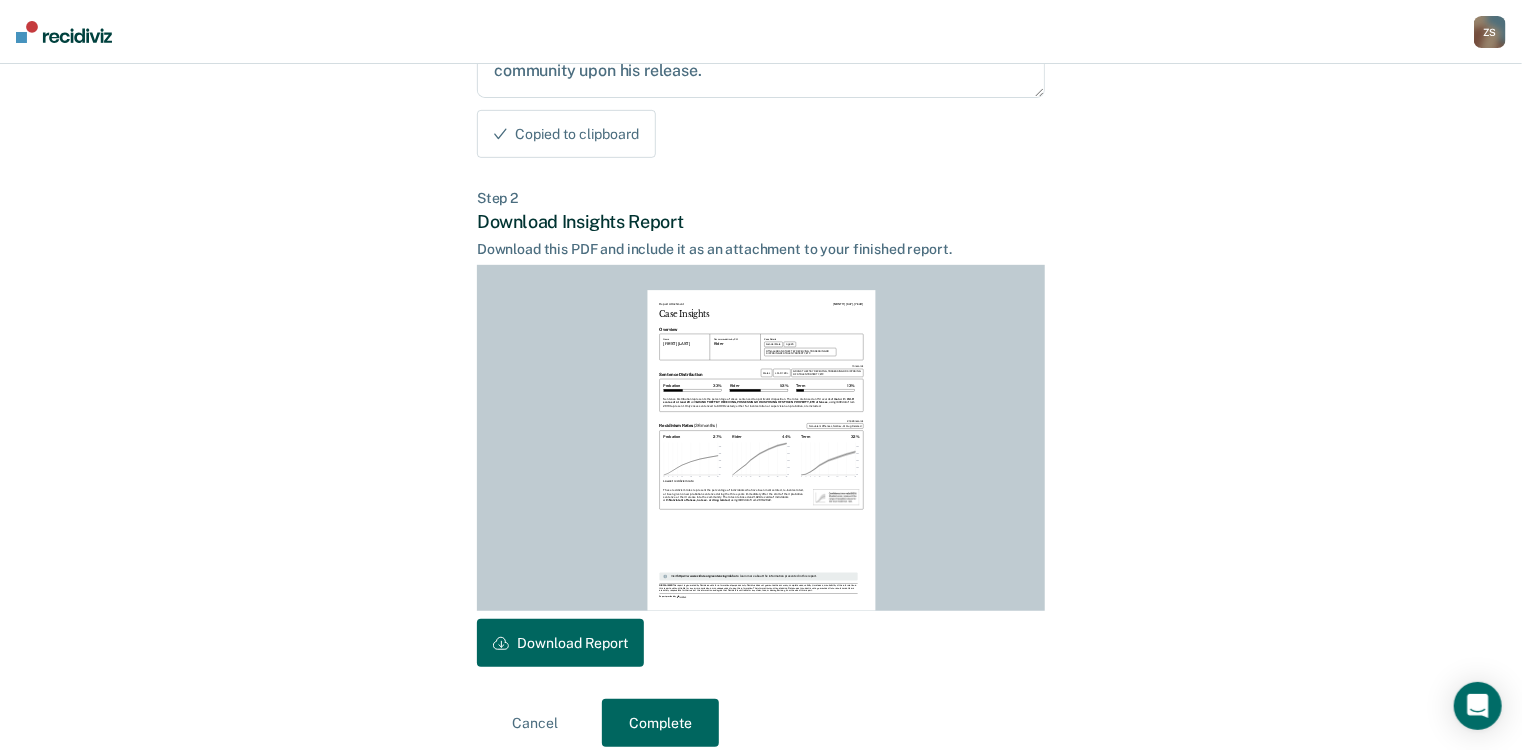 scroll, scrollTop: 390, scrollLeft: 0, axis: vertical 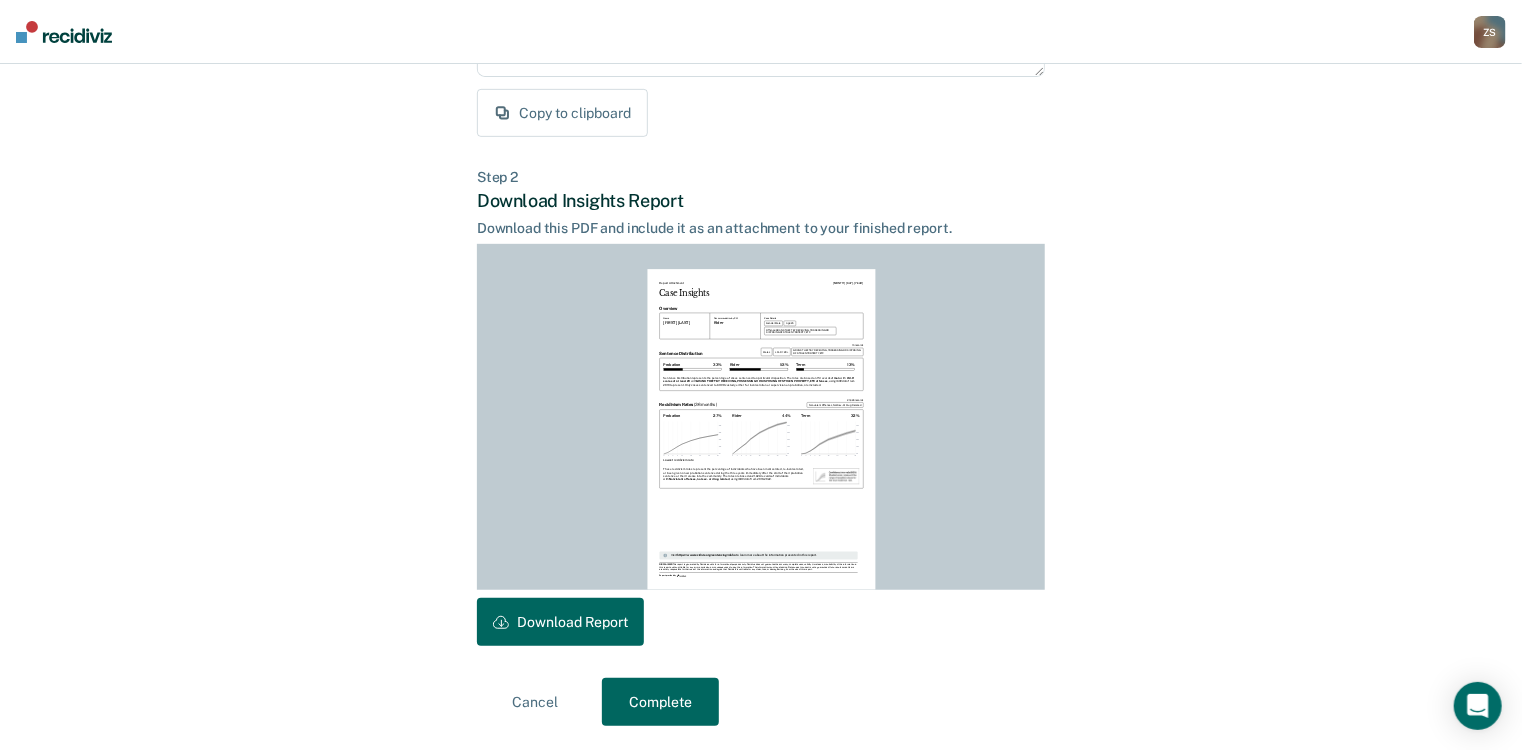 click on "Download Report" at bounding box center (560, 622) 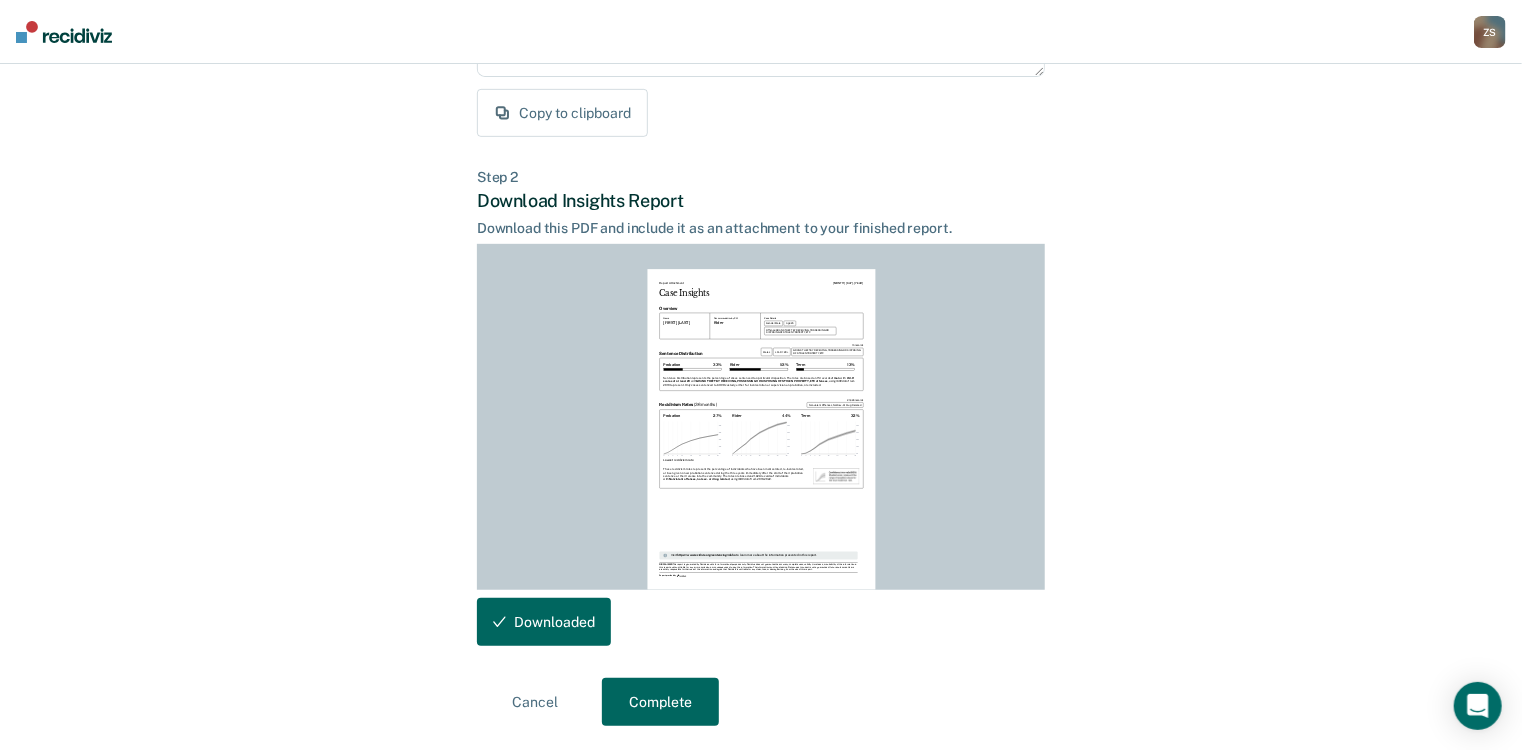 scroll, scrollTop: 389, scrollLeft: 0, axis: vertical 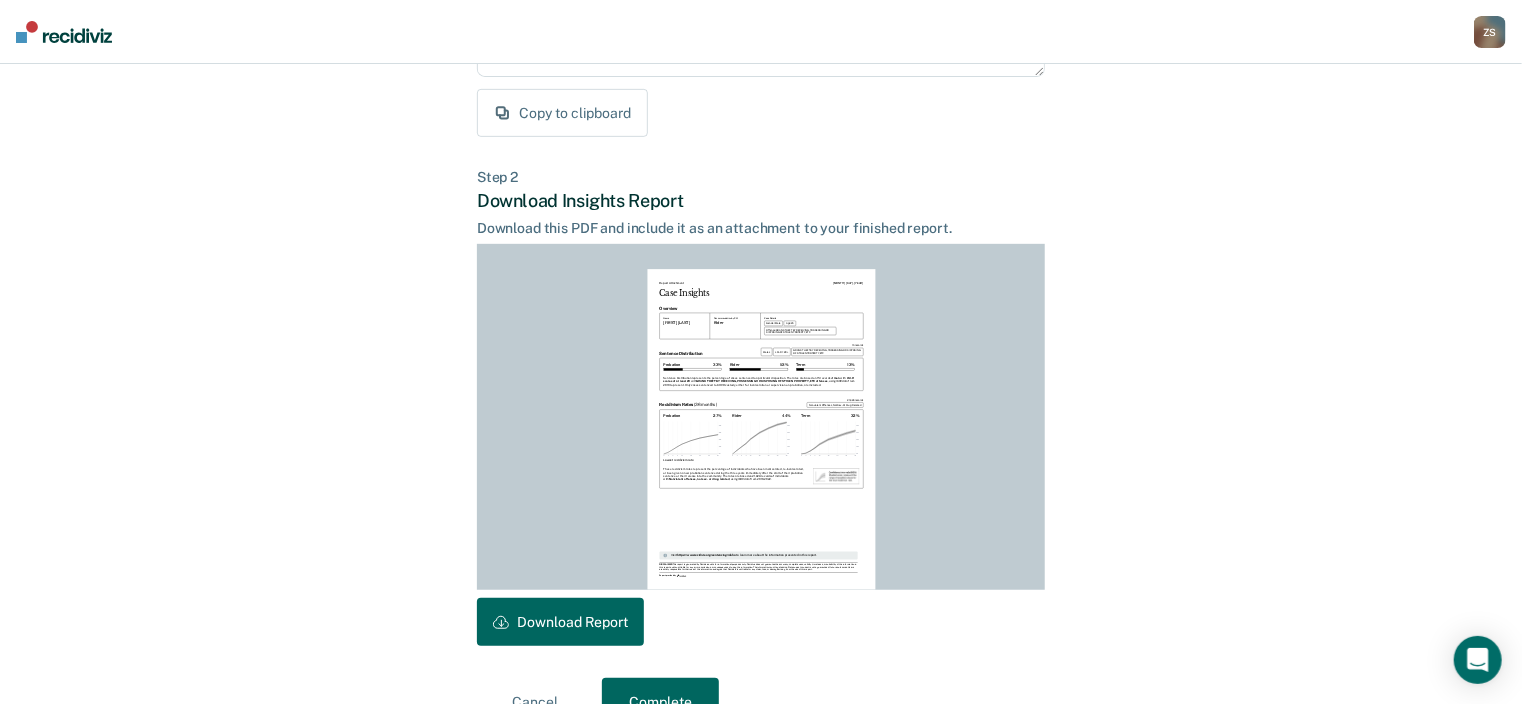 click on "Z S" at bounding box center [1490, 32] 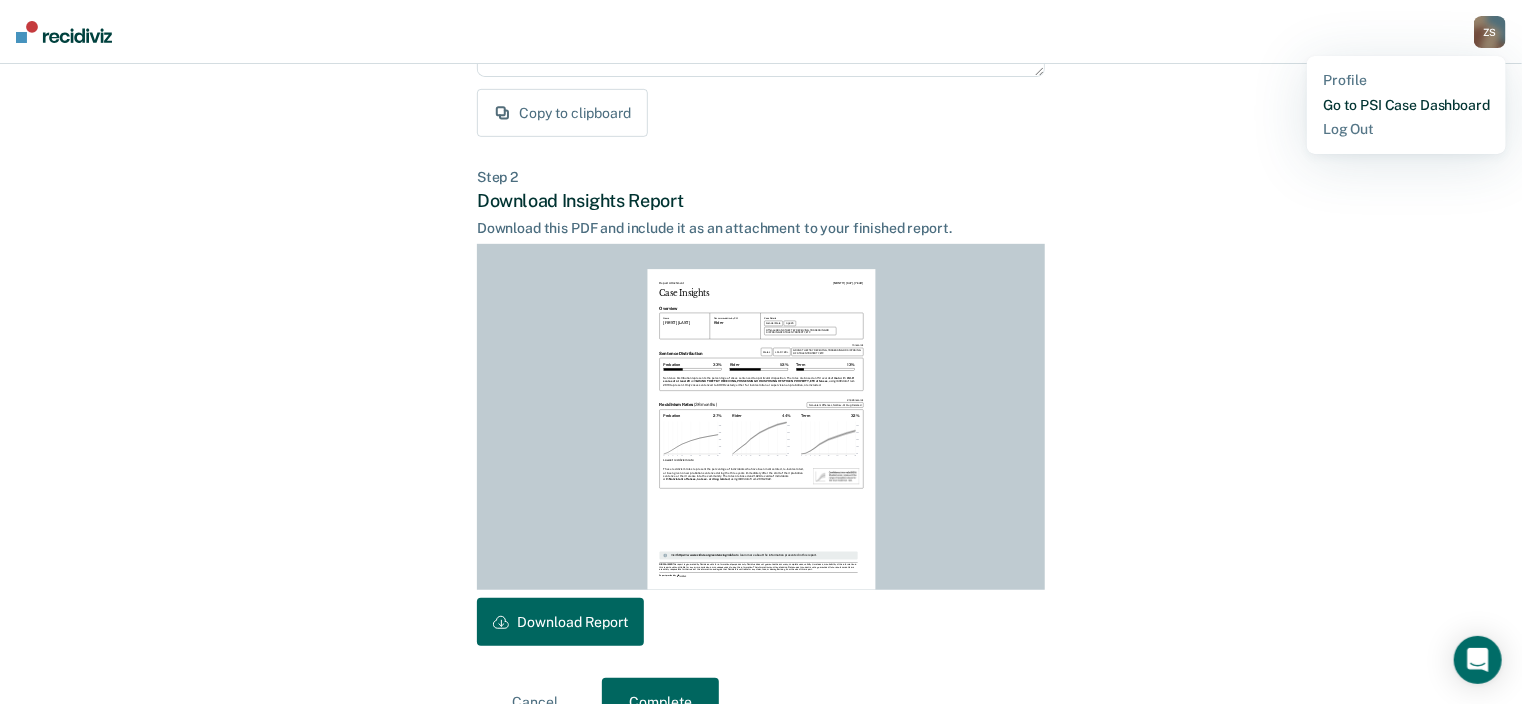 click on "Go to PSI Case Dashboard" at bounding box center [1406, 105] 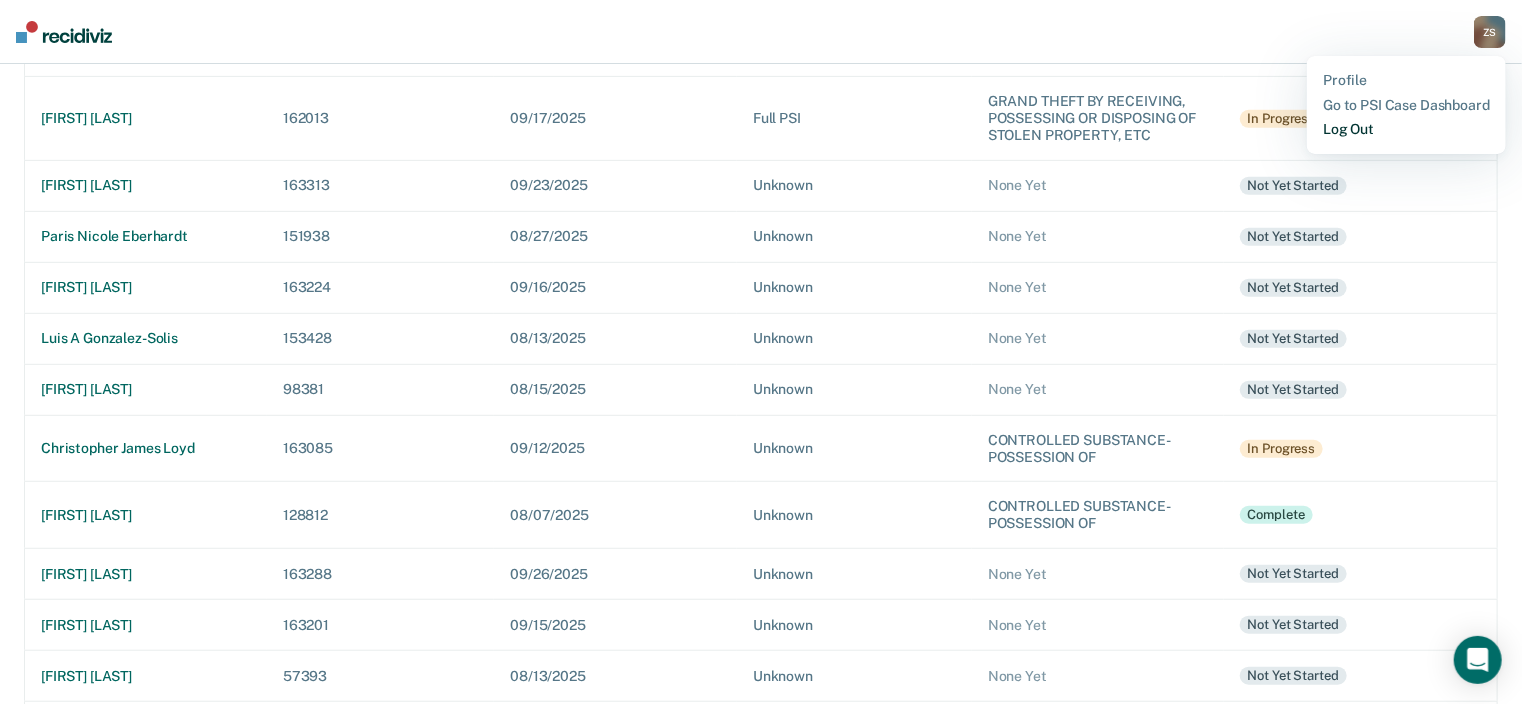 click on "Log Out" at bounding box center [1406, 129] 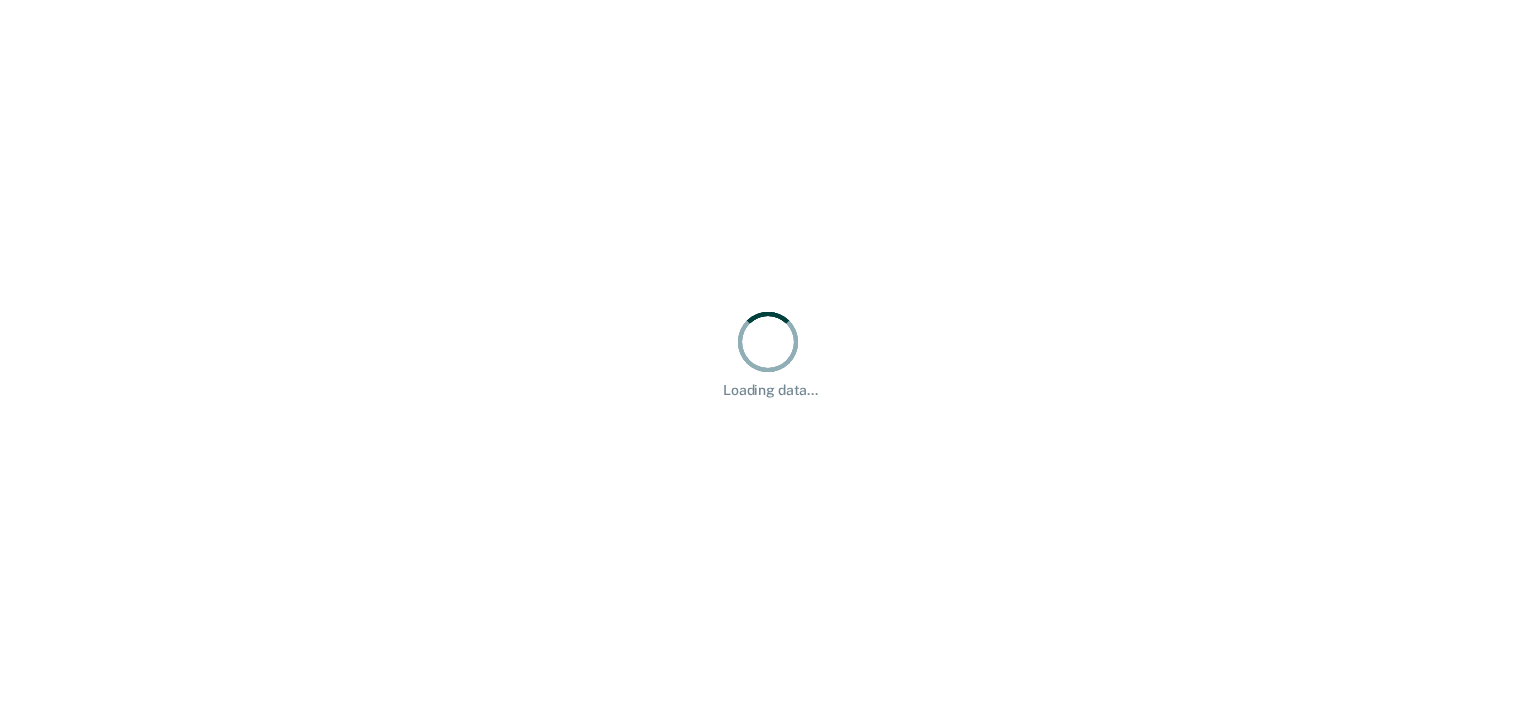 scroll, scrollTop: 0, scrollLeft: 0, axis: both 